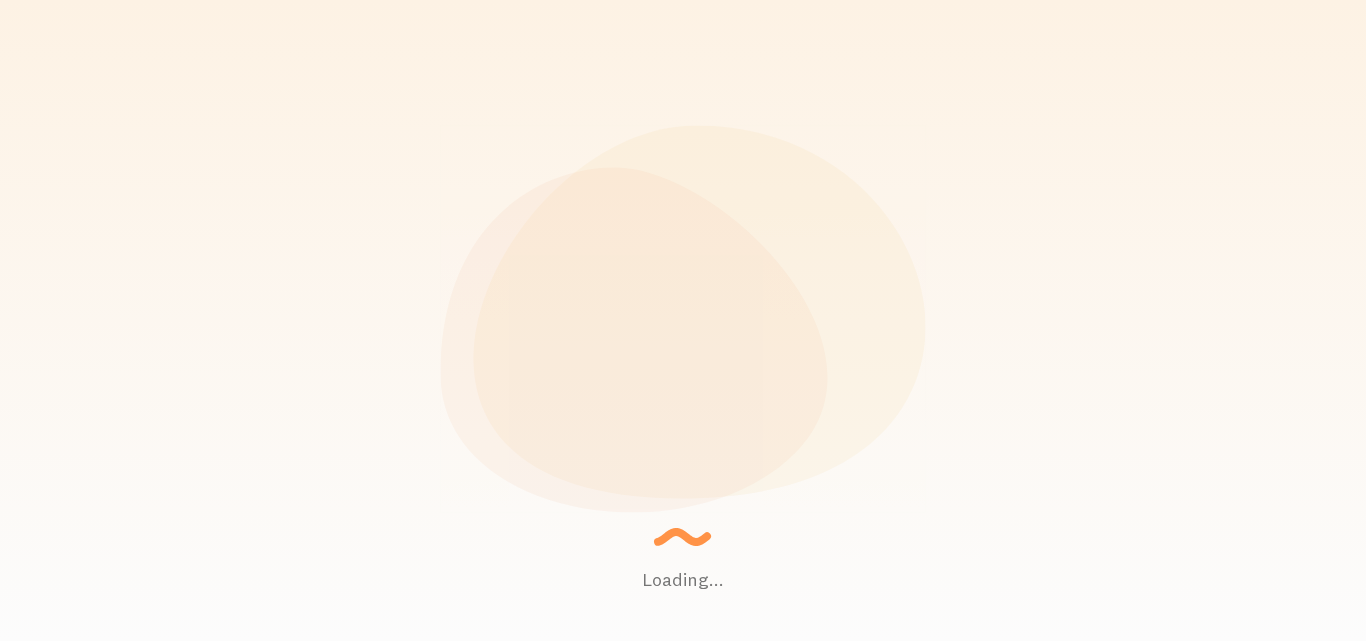 scroll, scrollTop: 0, scrollLeft: 0, axis: both 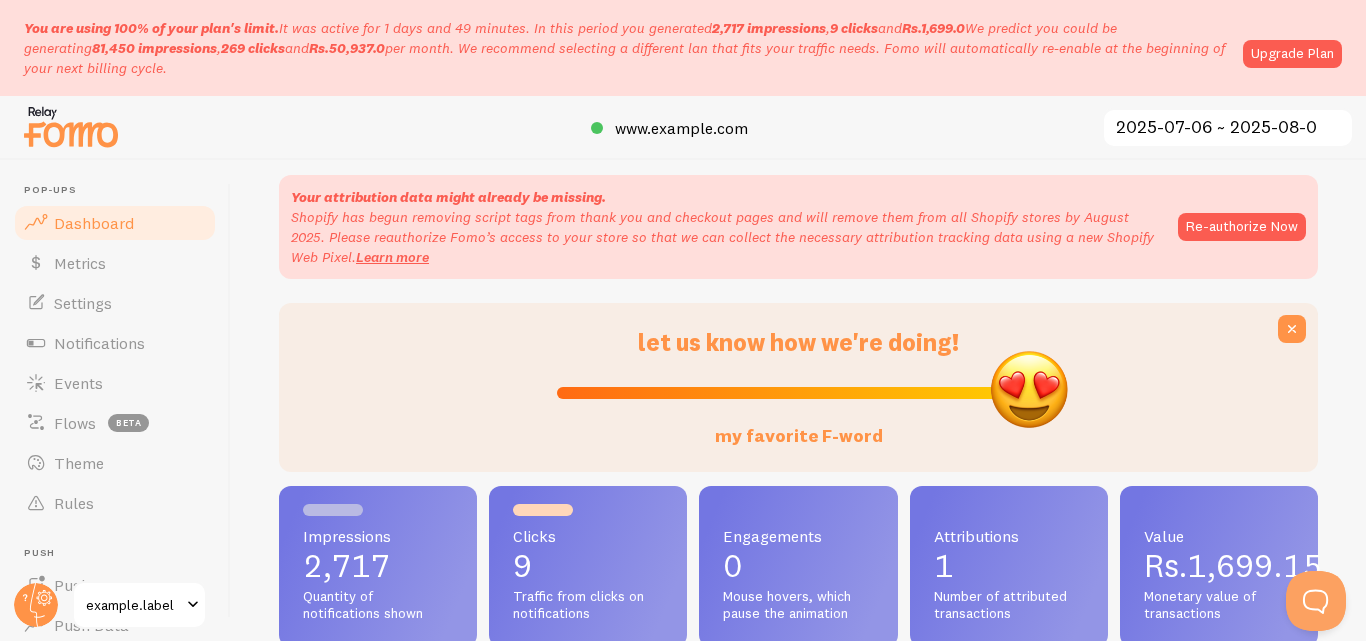 drag, startPoint x: 793, startPoint y: 397, endPoint x: 1087, endPoint y: 399, distance: 294.0068 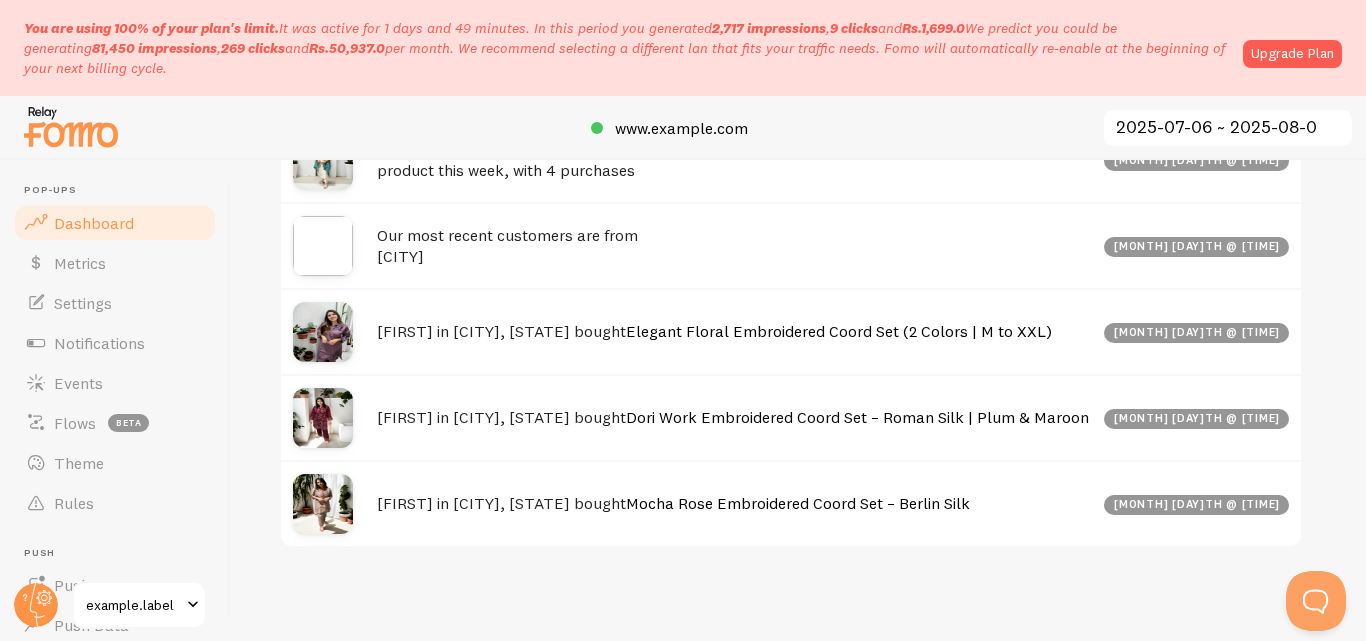 scroll, scrollTop: 1492, scrollLeft: 0, axis: vertical 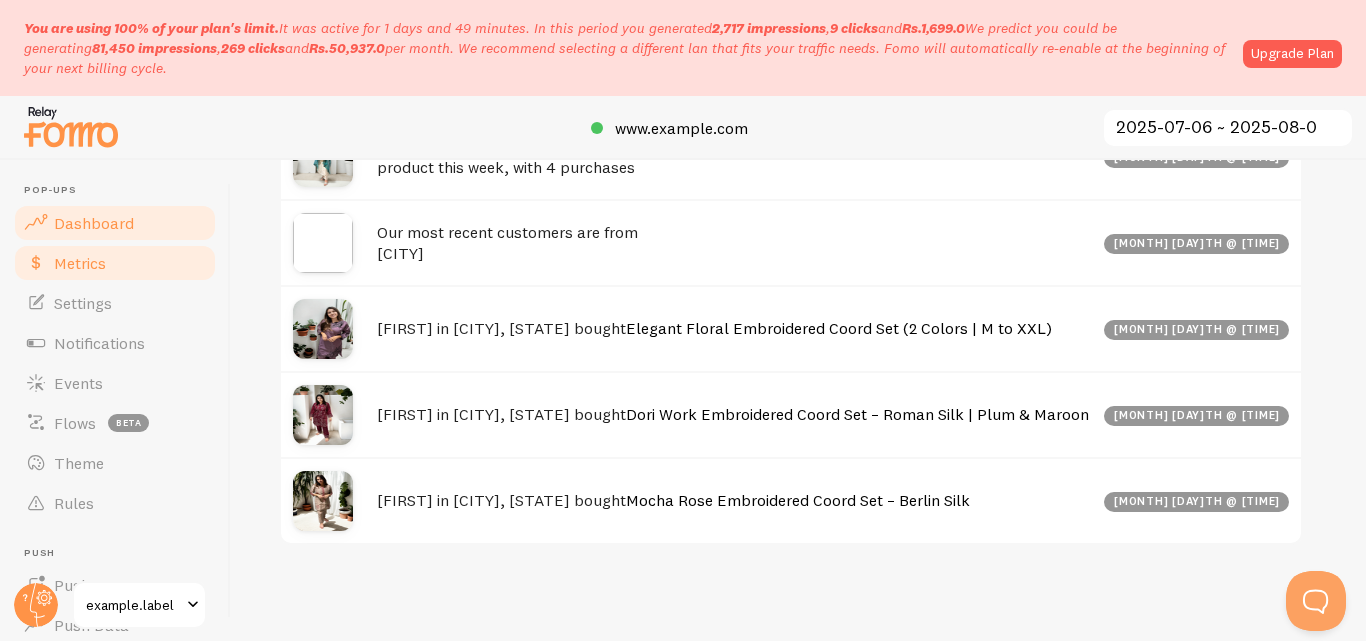 click on "Metrics" at bounding box center [115, 263] 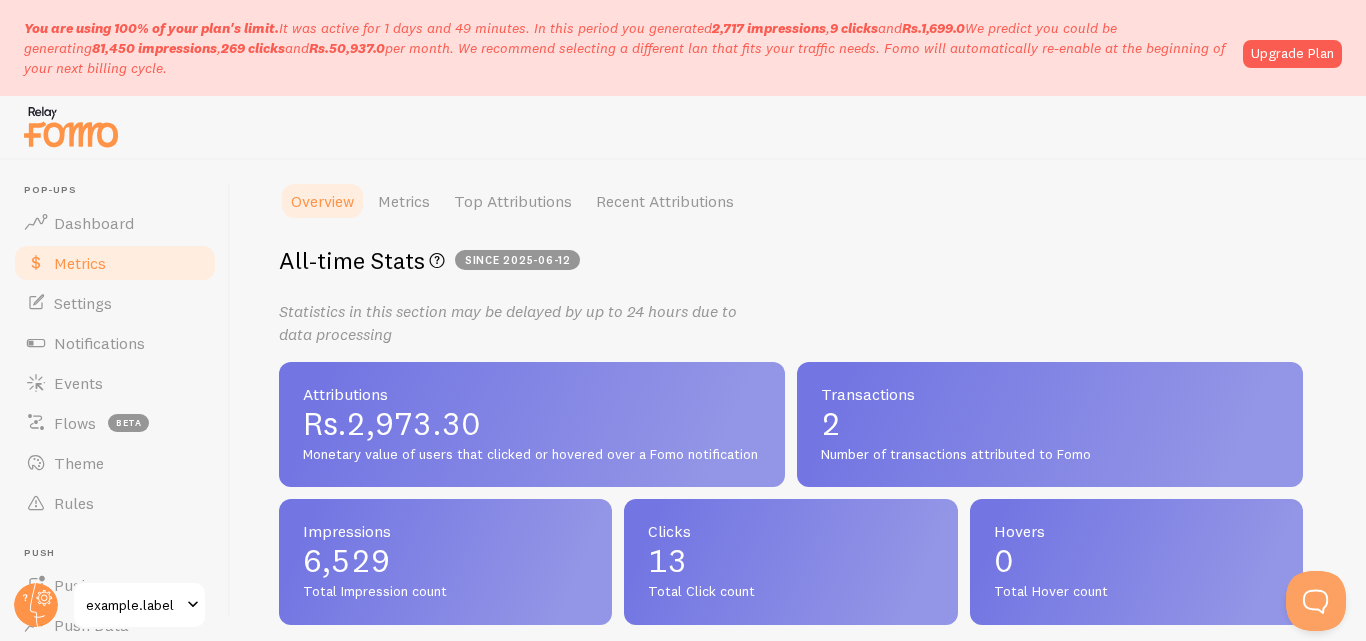 scroll, scrollTop: 404, scrollLeft: 0, axis: vertical 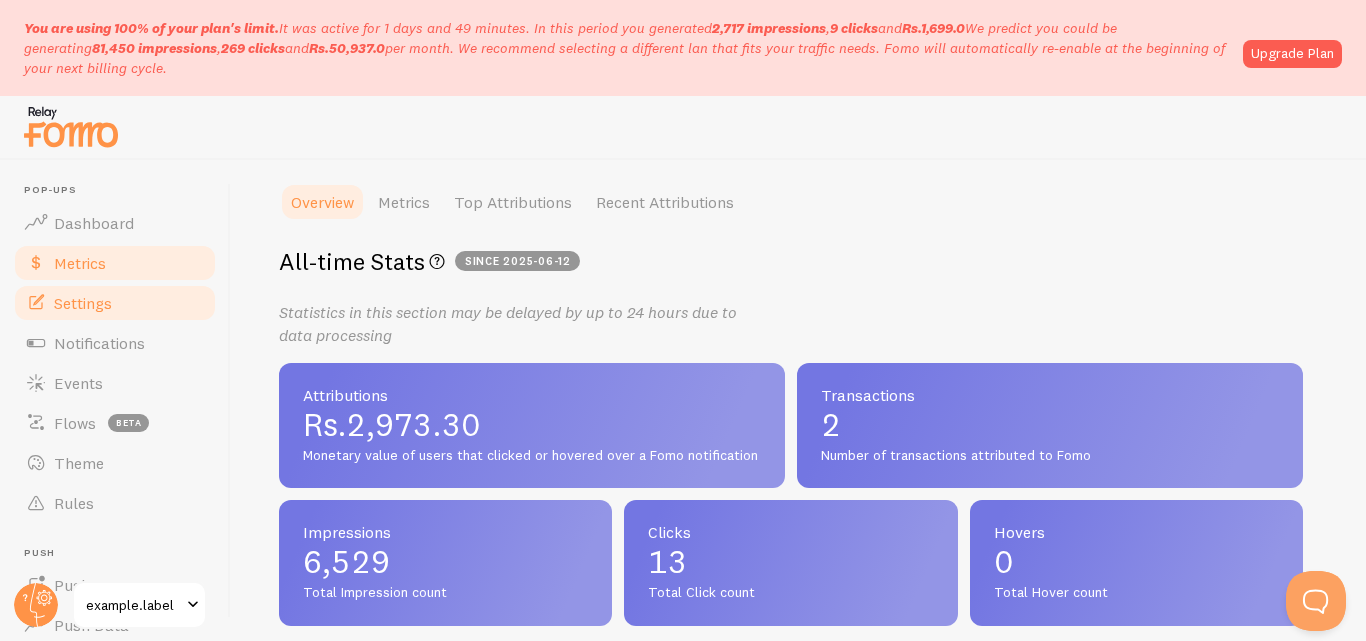 click on "Settings" at bounding box center (83, 303) 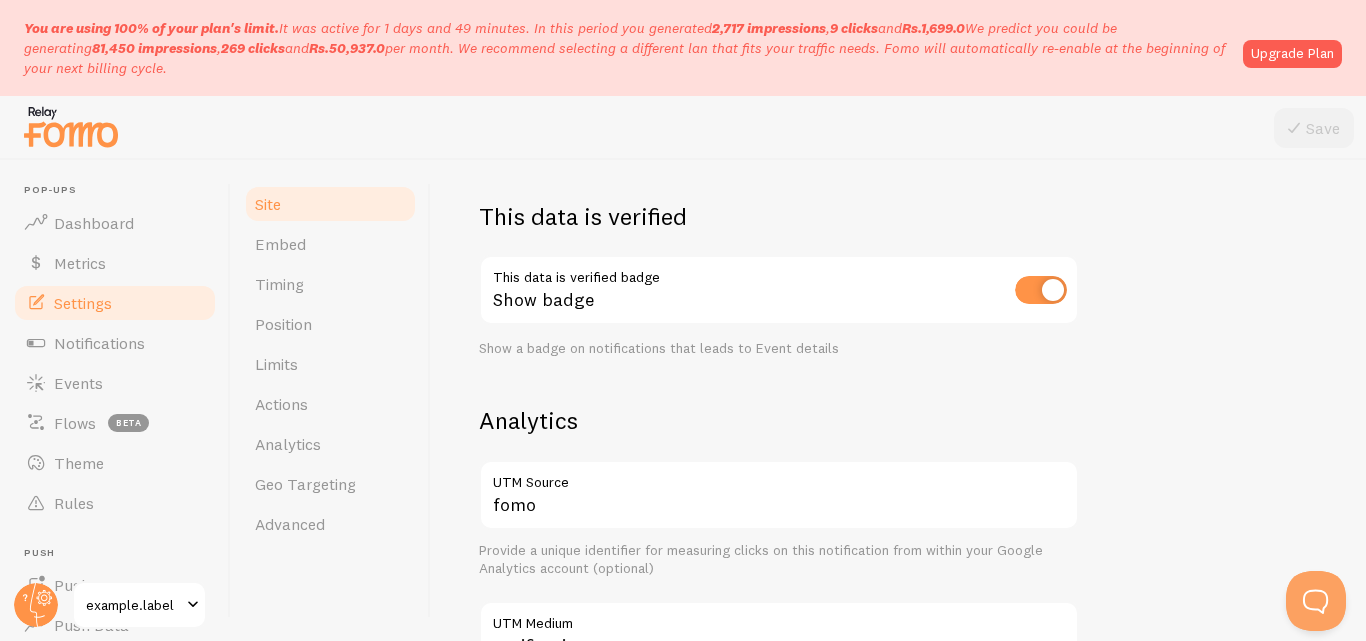 scroll, scrollTop: 528, scrollLeft: 0, axis: vertical 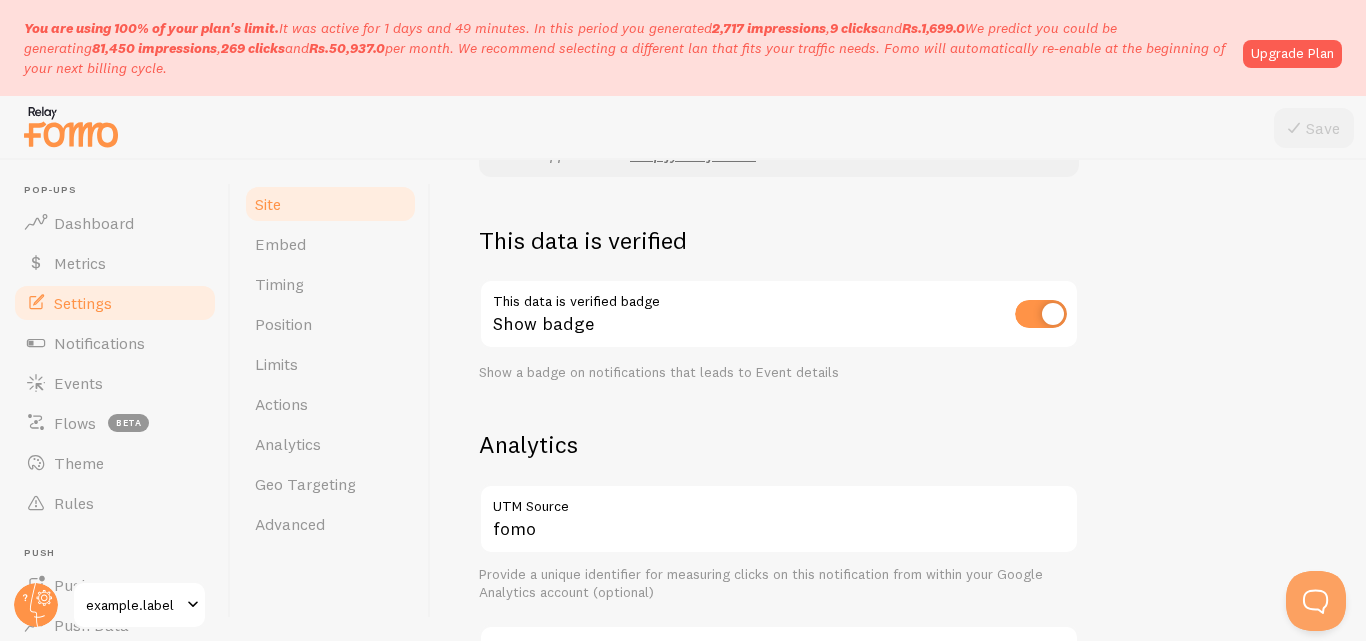 click at bounding box center (1041, 314) 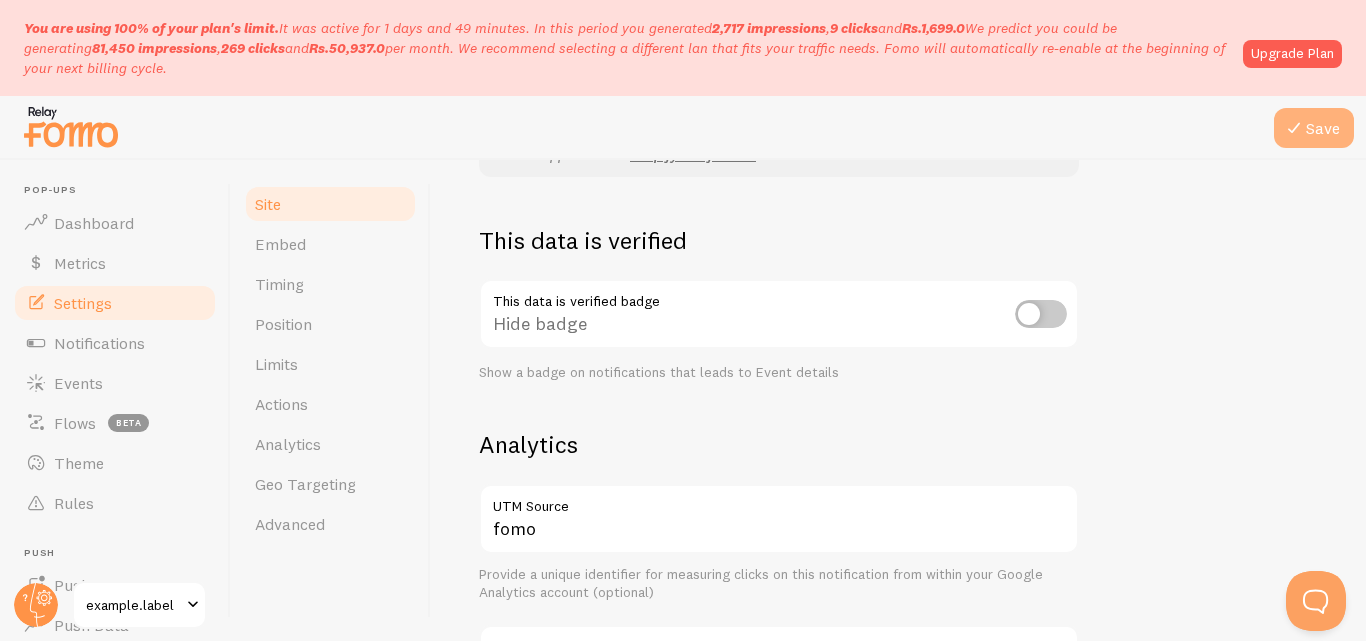 click on "Save" at bounding box center [1314, 128] 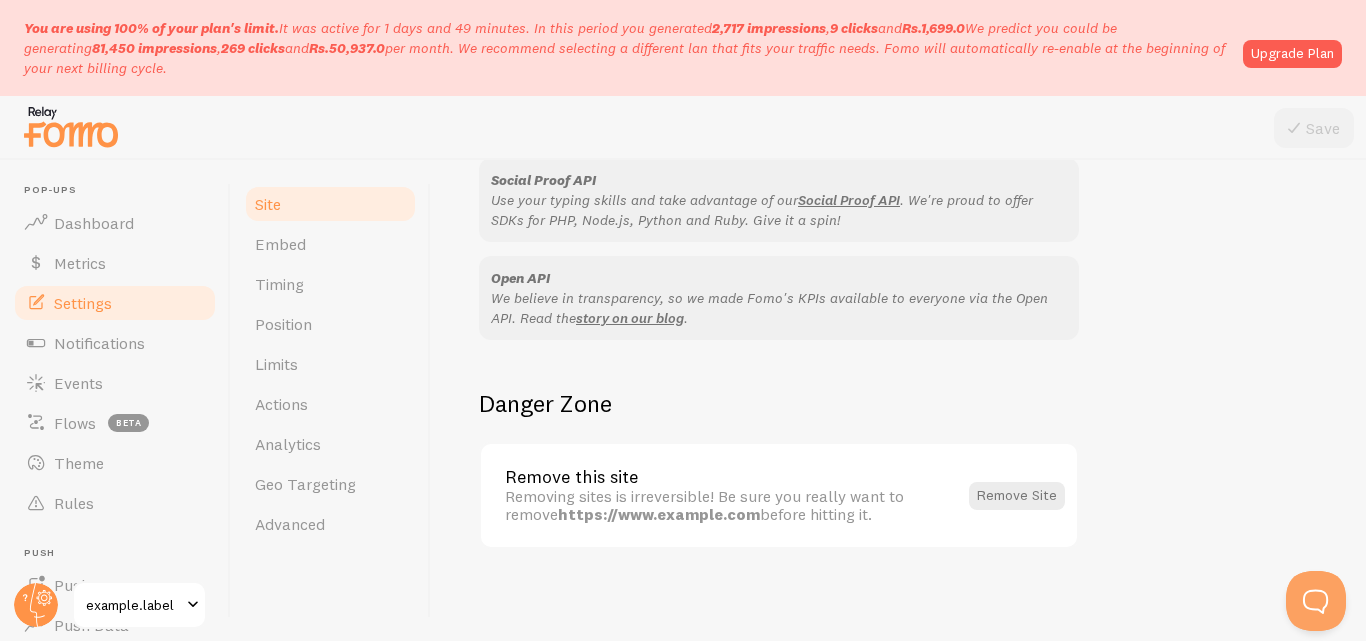scroll, scrollTop: 1343, scrollLeft: 0, axis: vertical 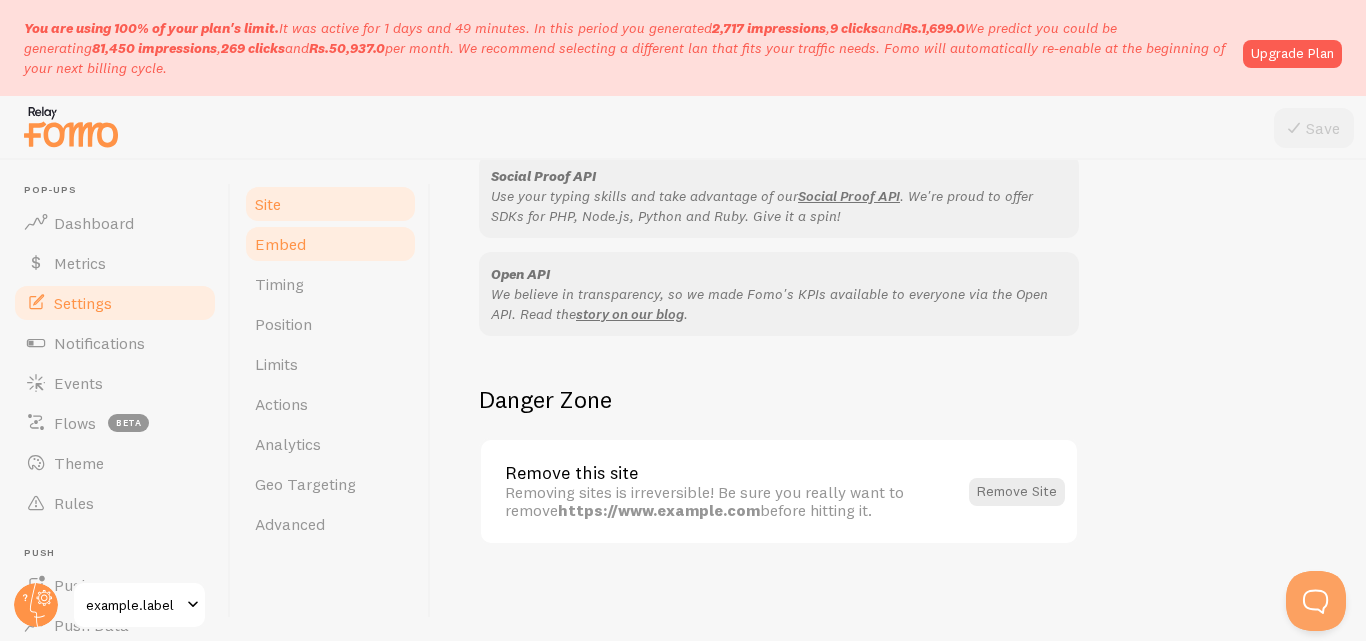 click on "Embed" at bounding box center (330, 244) 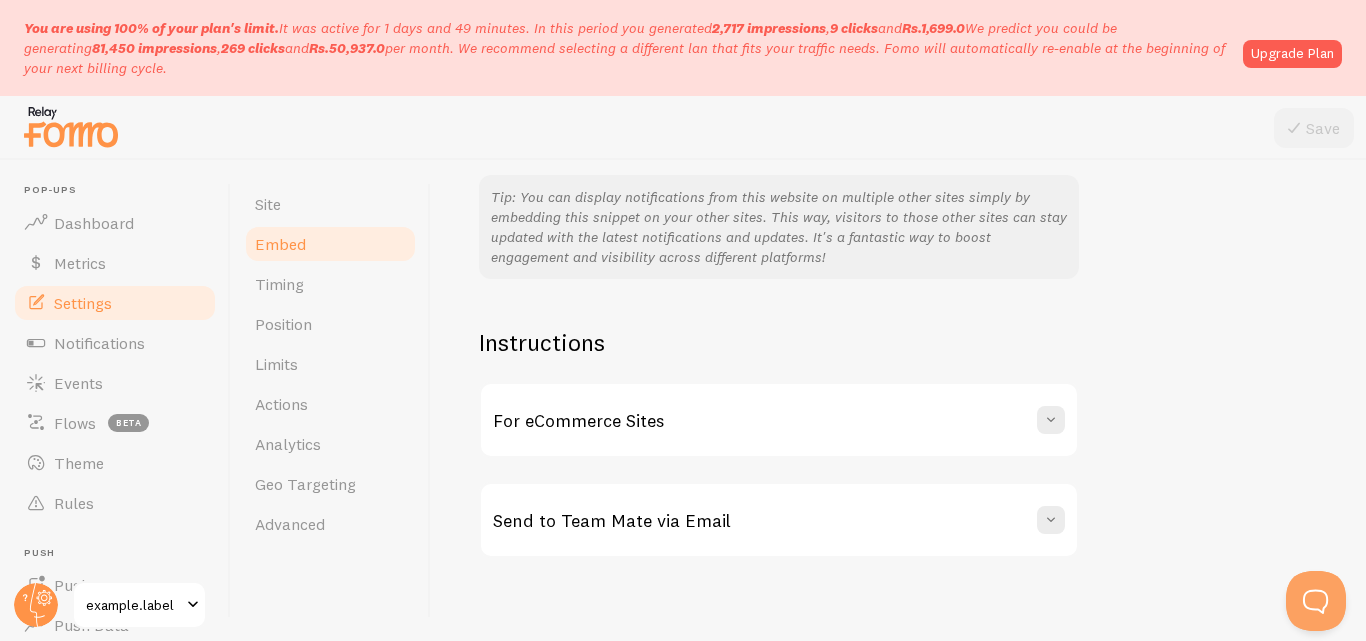 scroll, scrollTop: 526, scrollLeft: 0, axis: vertical 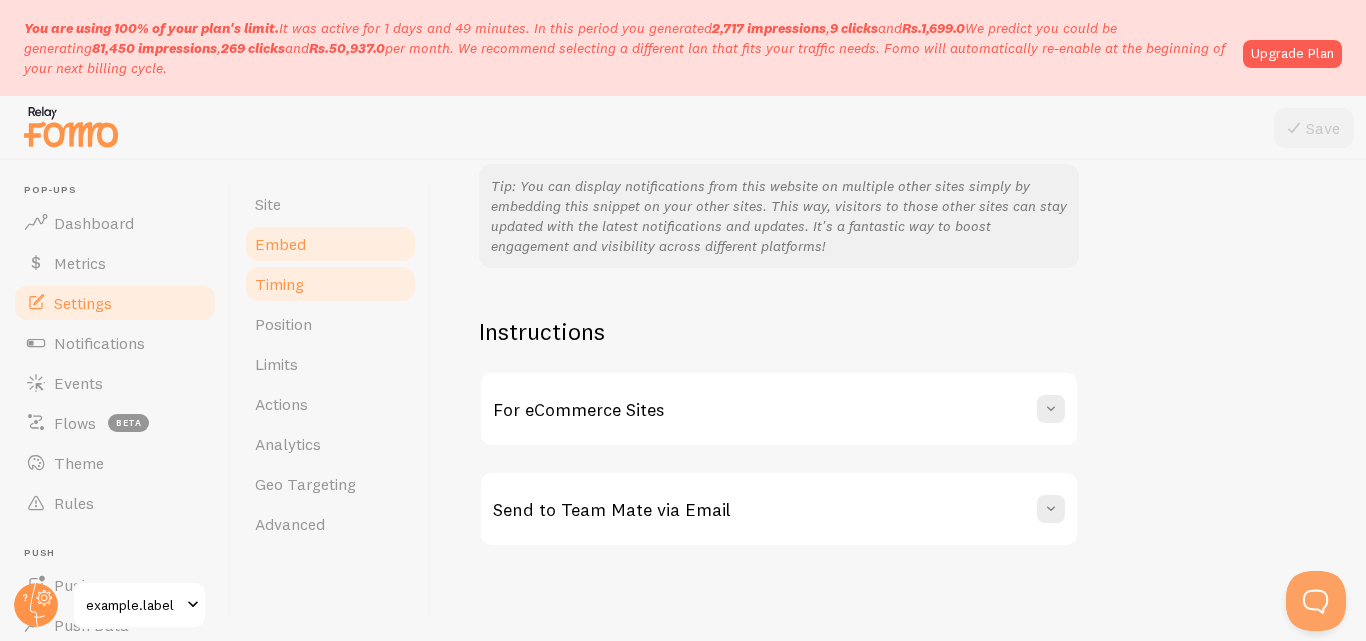 click on "Timing" at bounding box center (279, 284) 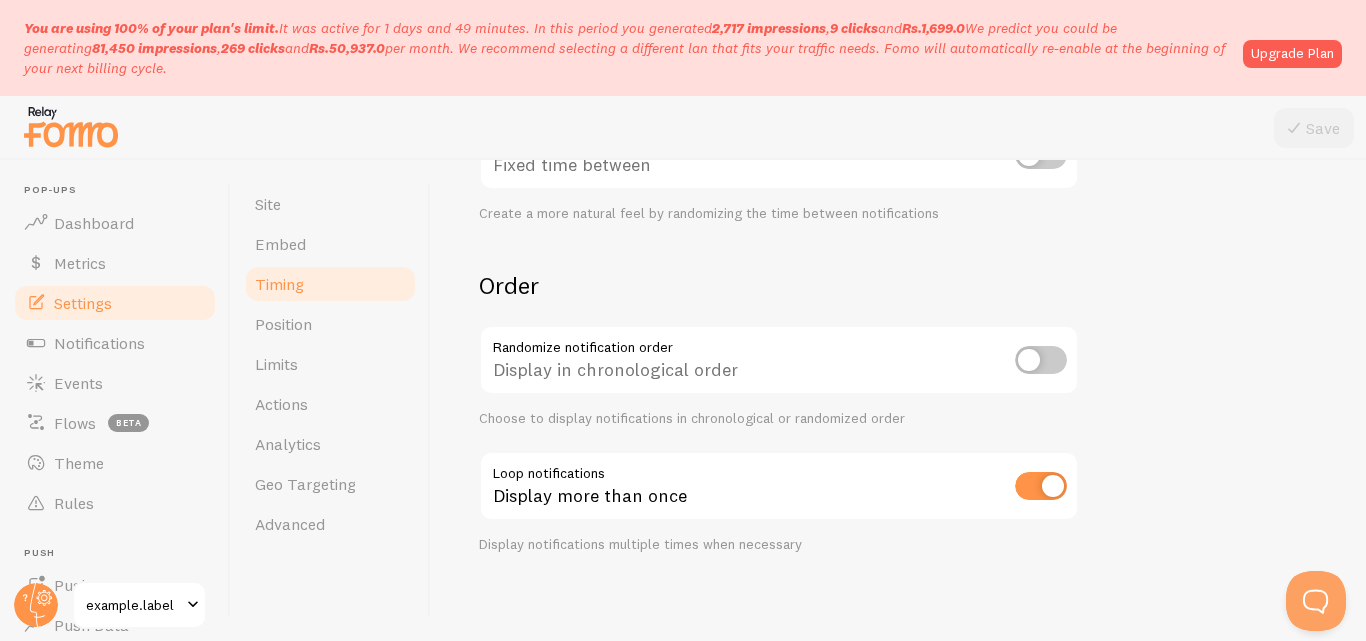scroll, scrollTop: 639, scrollLeft: 0, axis: vertical 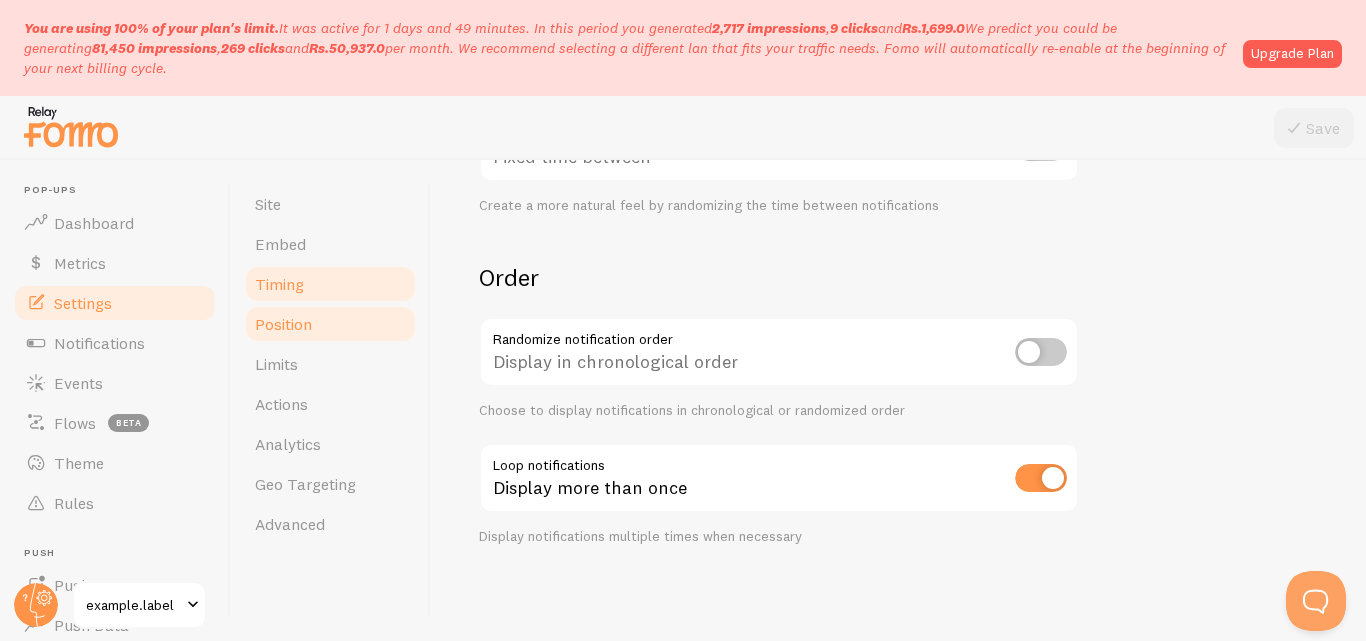 click on "Position" at bounding box center [283, 324] 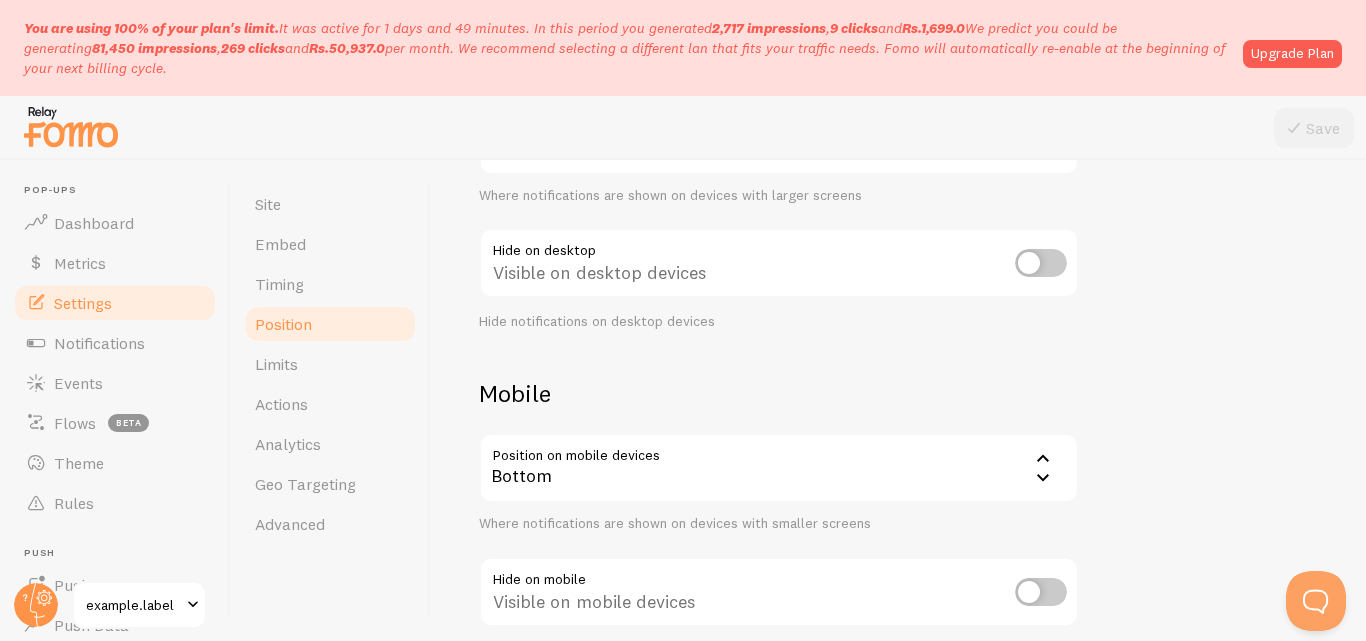 scroll, scrollTop: 239, scrollLeft: 0, axis: vertical 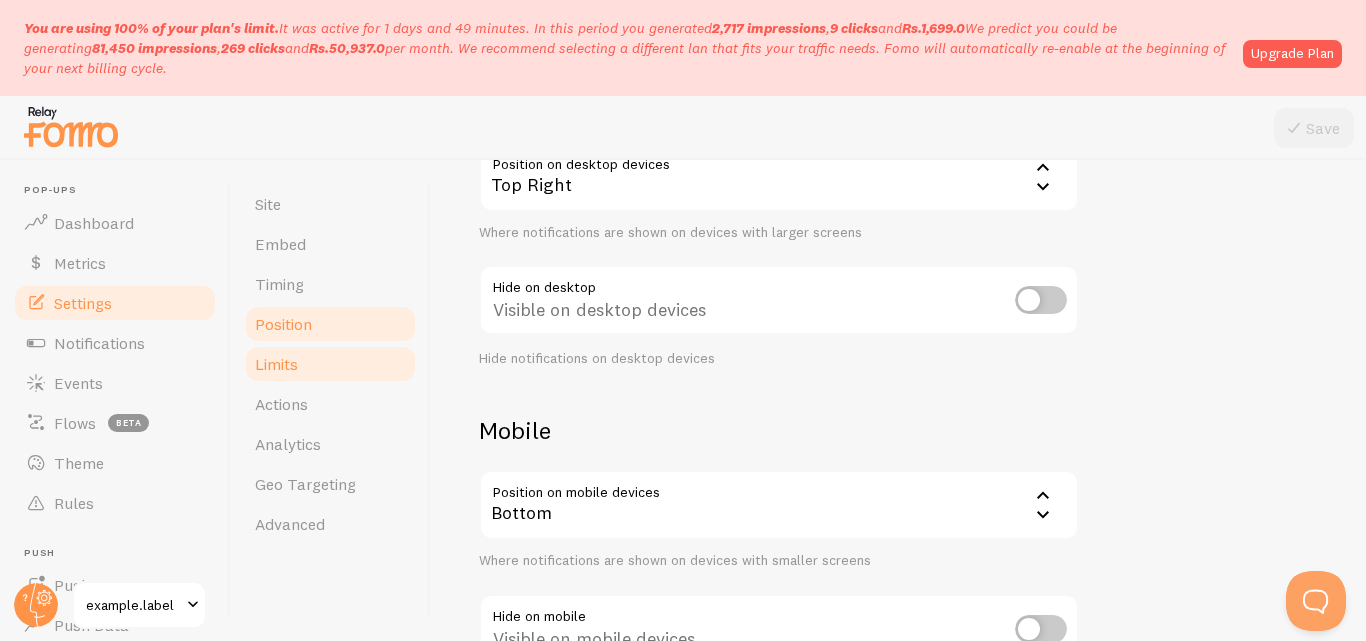 click on "Limits" at bounding box center (330, 364) 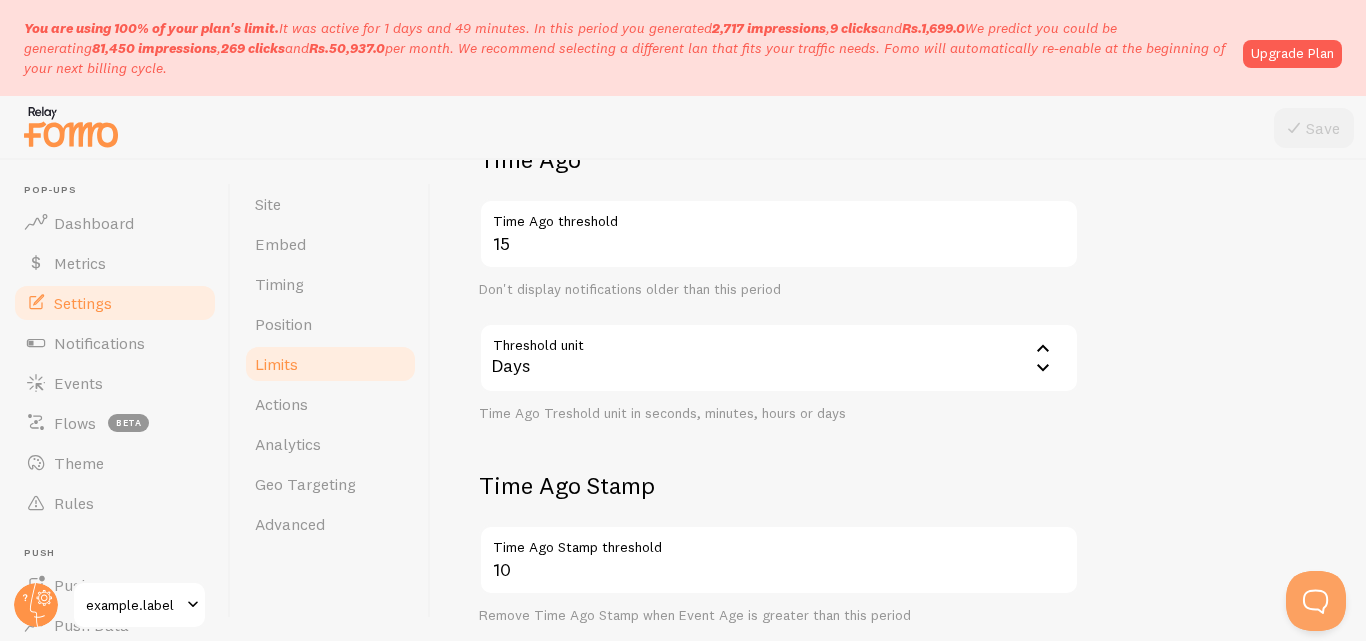 scroll, scrollTop: 524, scrollLeft: 0, axis: vertical 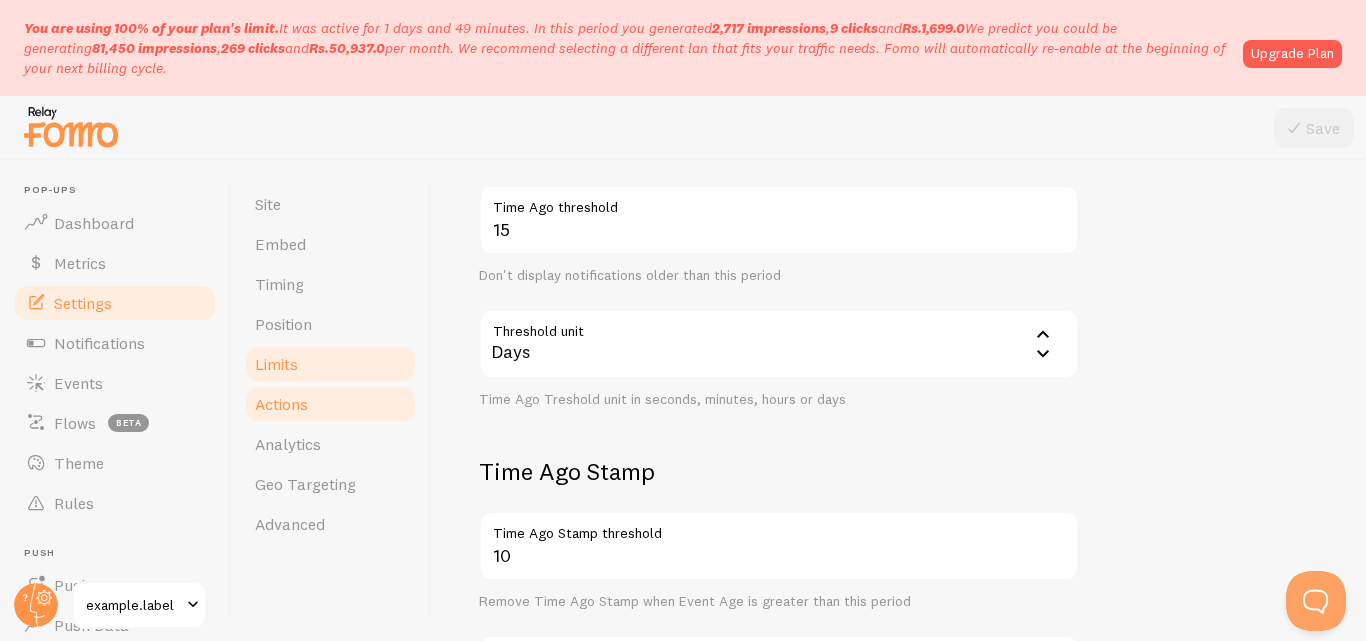 click on "Actions" at bounding box center [281, 404] 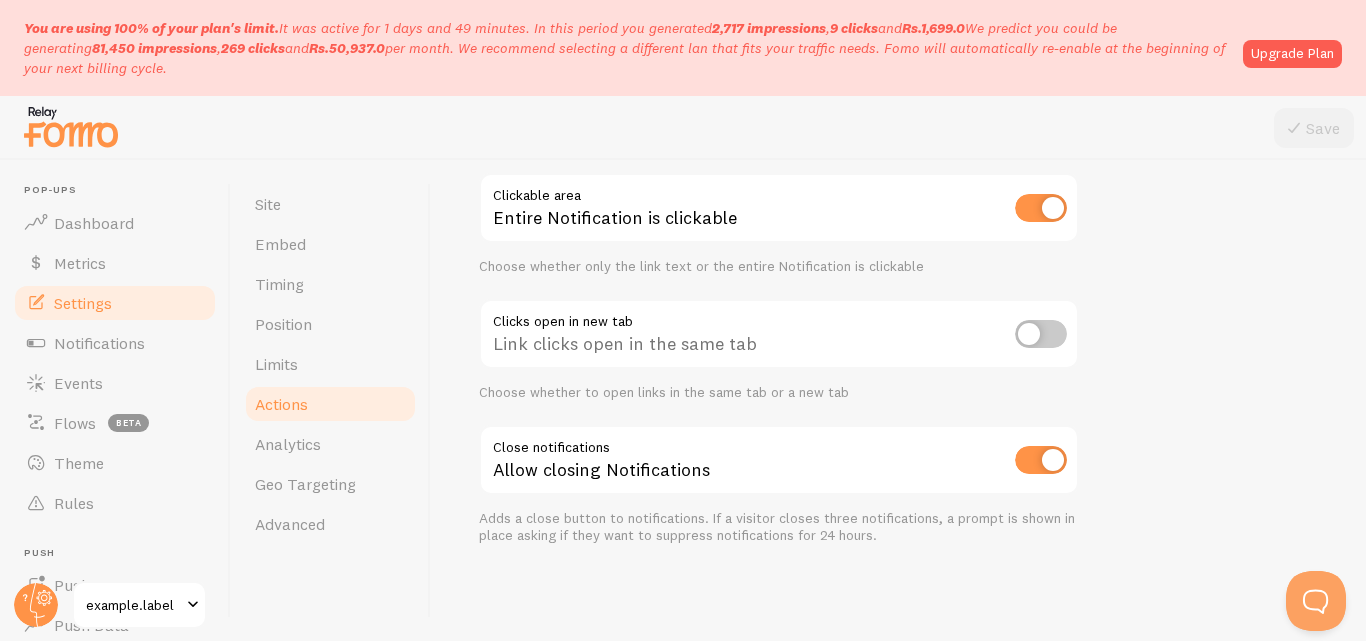scroll, scrollTop: 152, scrollLeft: 0, axis: vertical 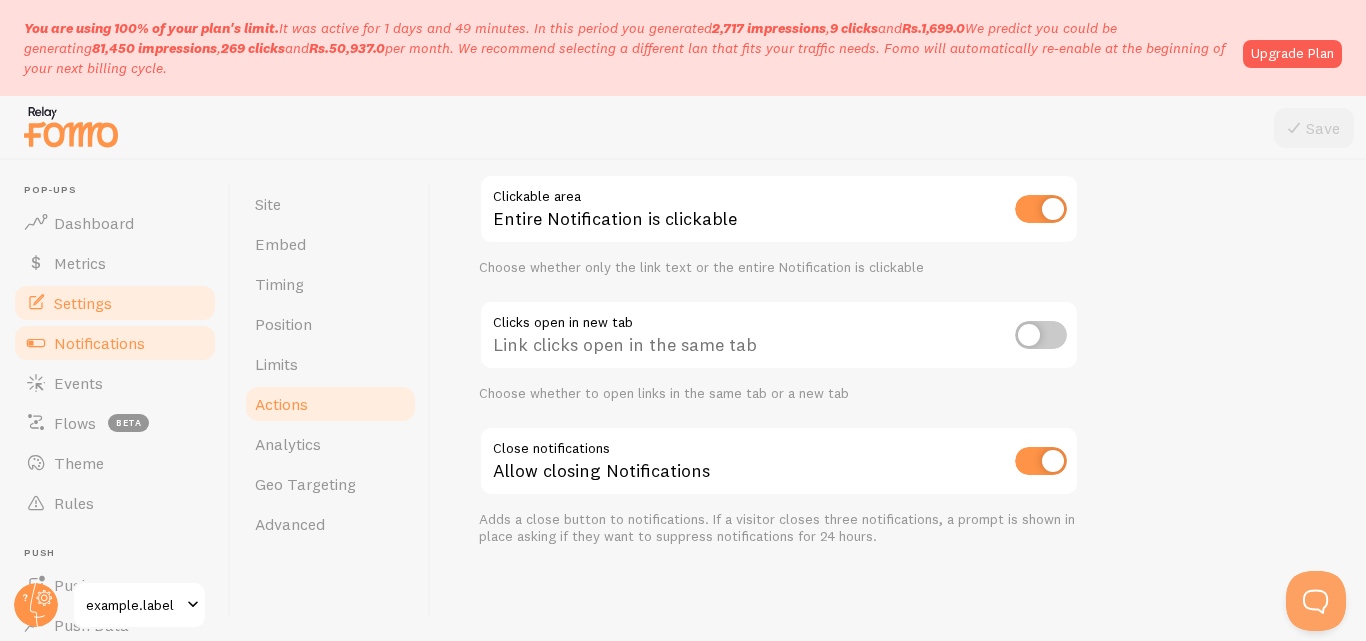 click on "Notifications" at bounding box center (99, 343) 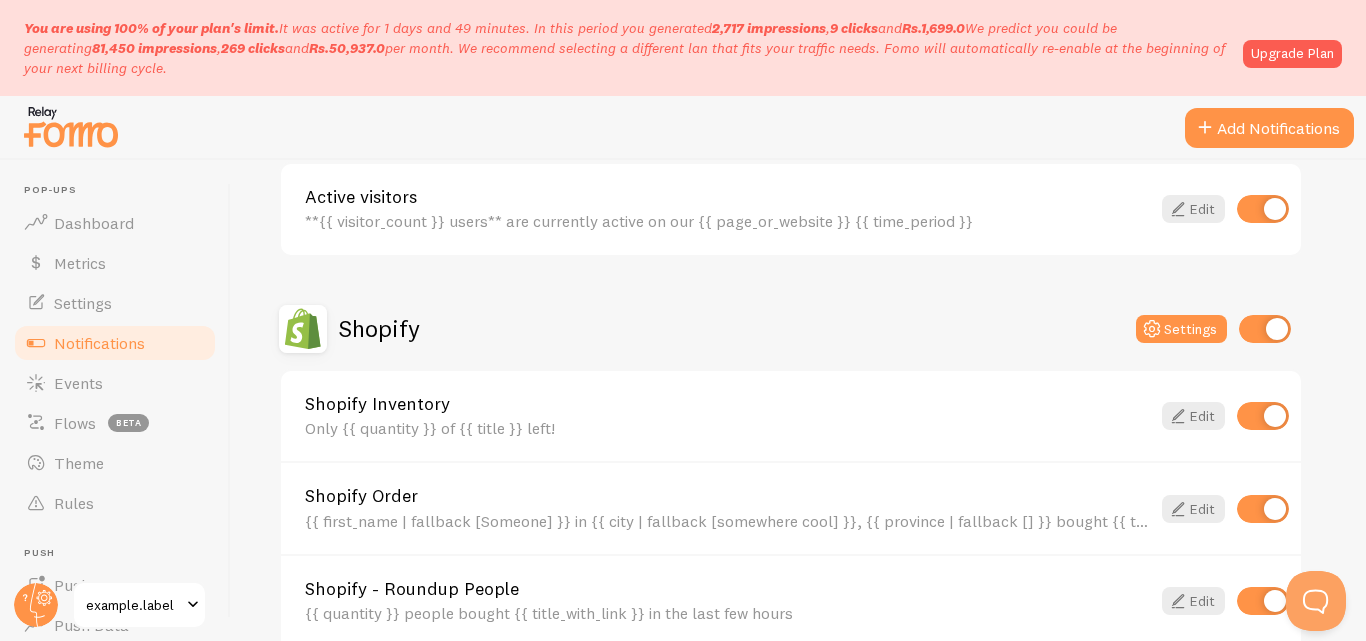 scroll, scrollTop: 617, scrollLeft: 0, axis: vertical 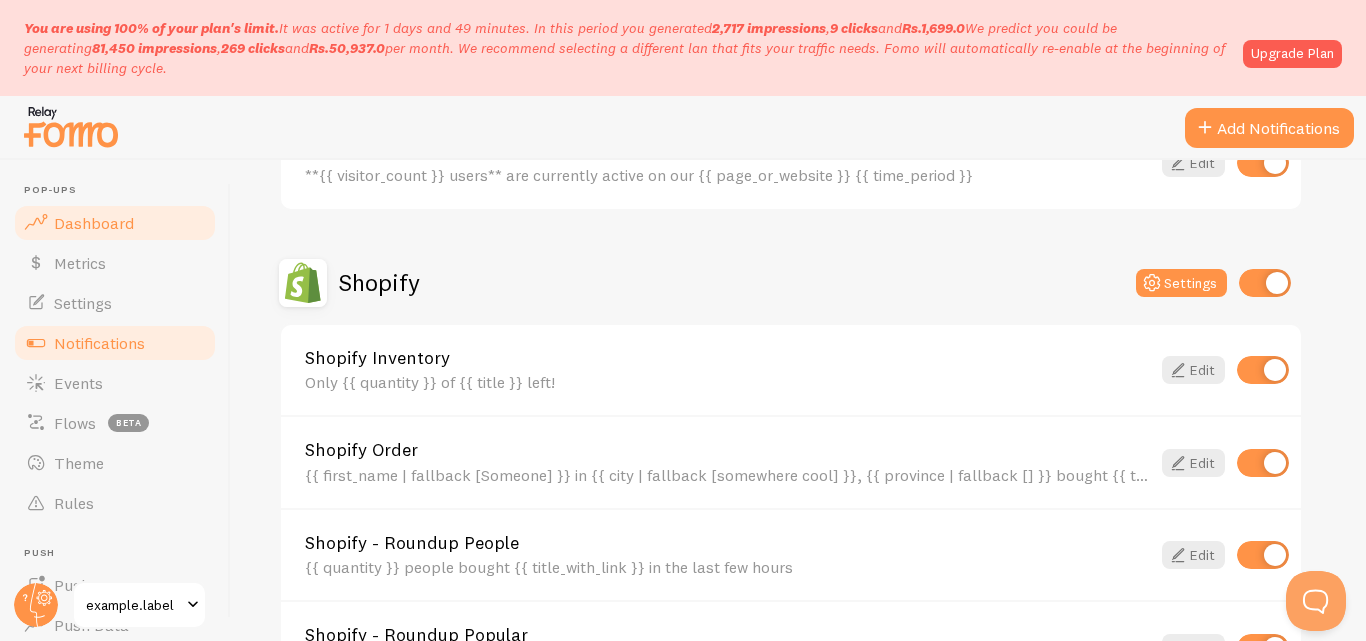 click on "Dashboard" at bounding box center [94, 223] 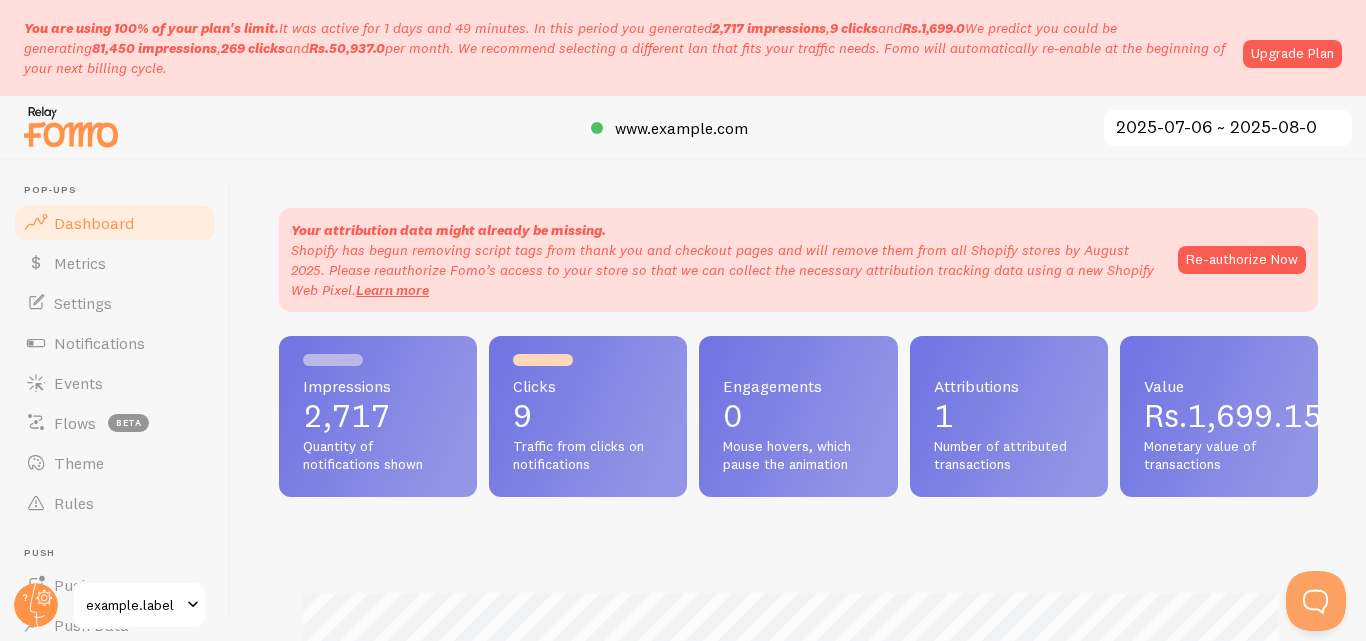 scroll, scrollTop: 999474, scrollLeft: 998976, axis: both 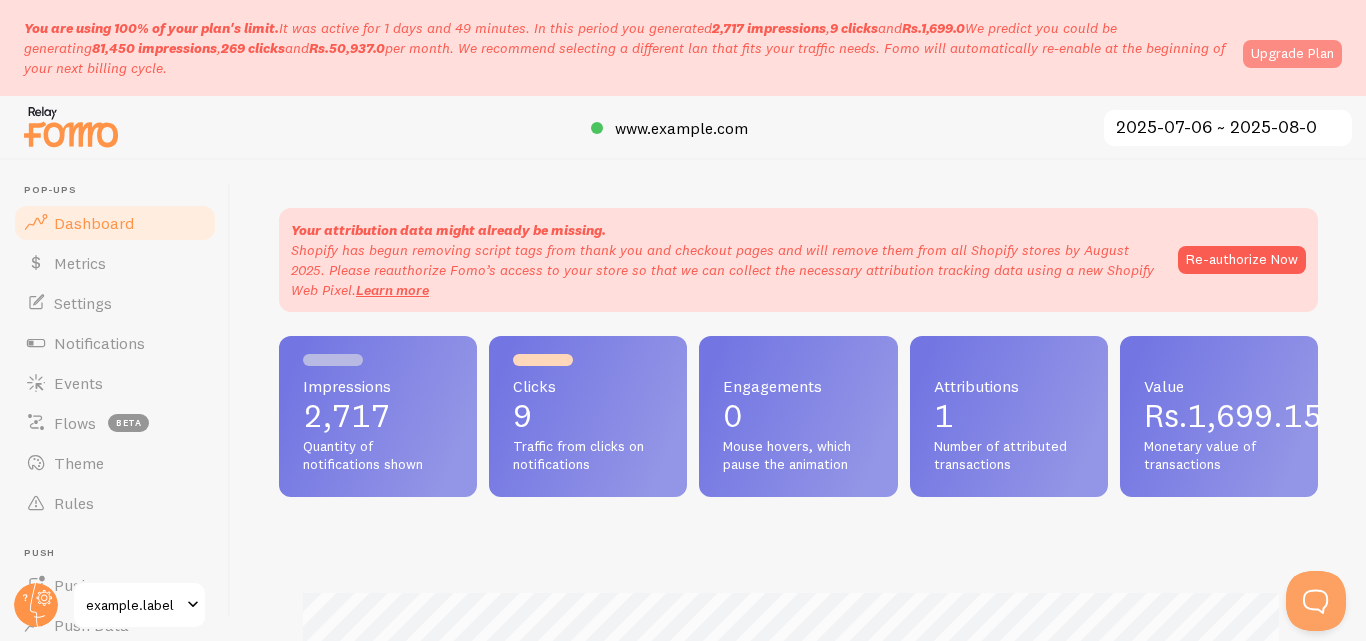 click on "Upgrade Plan" at bounding box center (1292, 54) 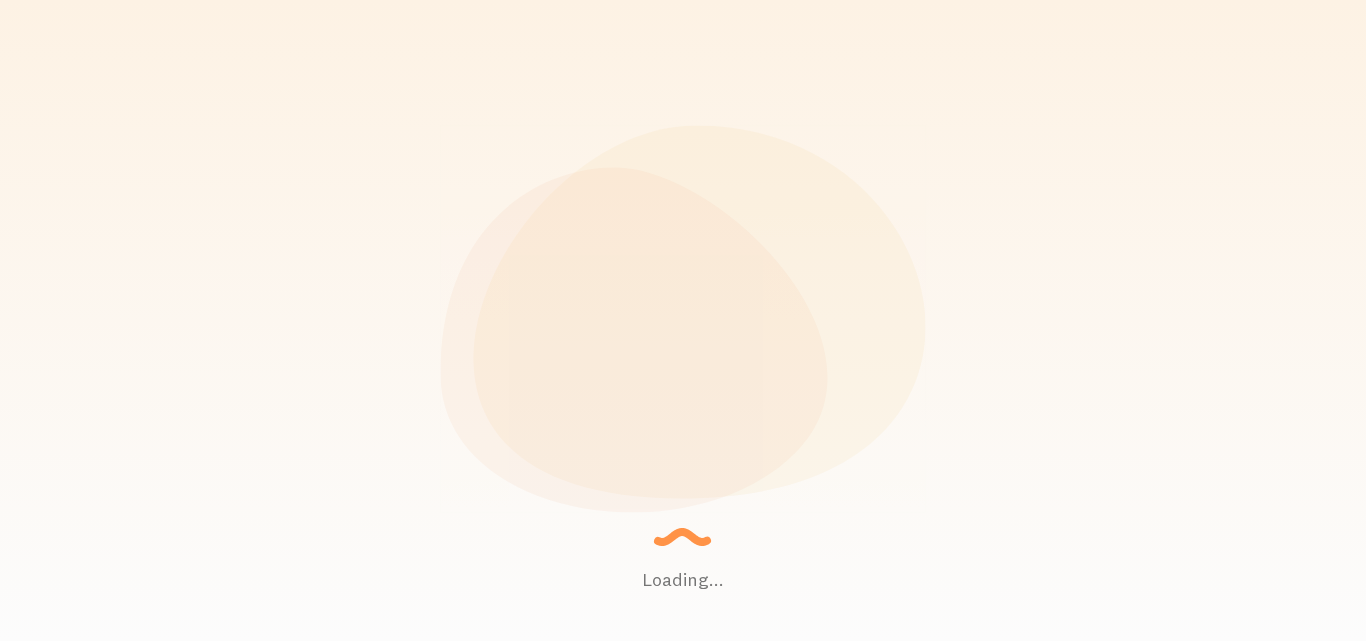 scroll, scrollTop: 0, scrollLeft: 0, axis: both 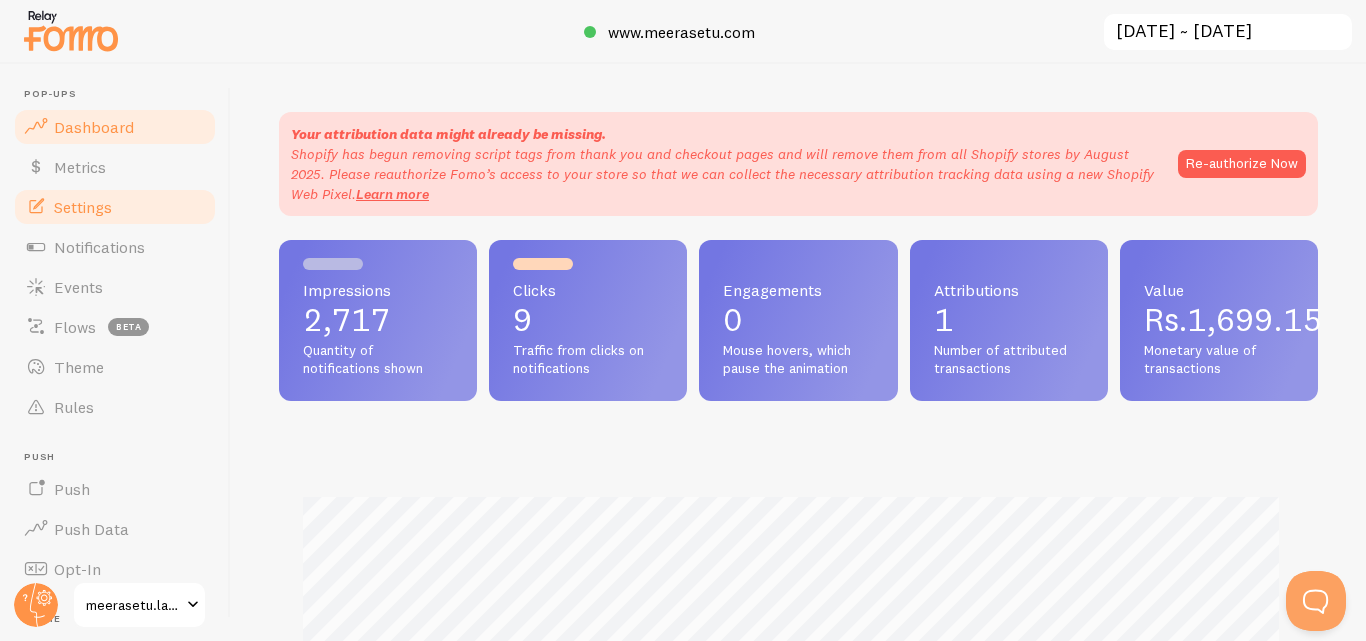 click on "Settings" at bounding box center [115, 207] 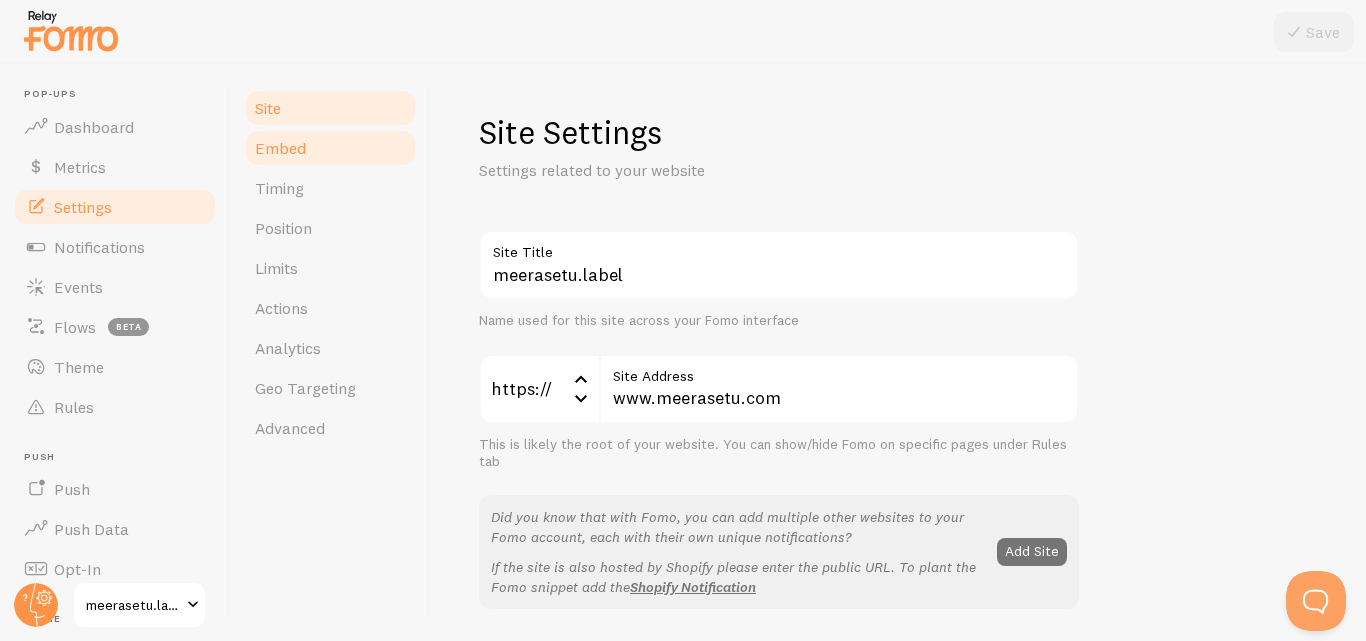 click on "Embed" at bounding box center [330, 148] 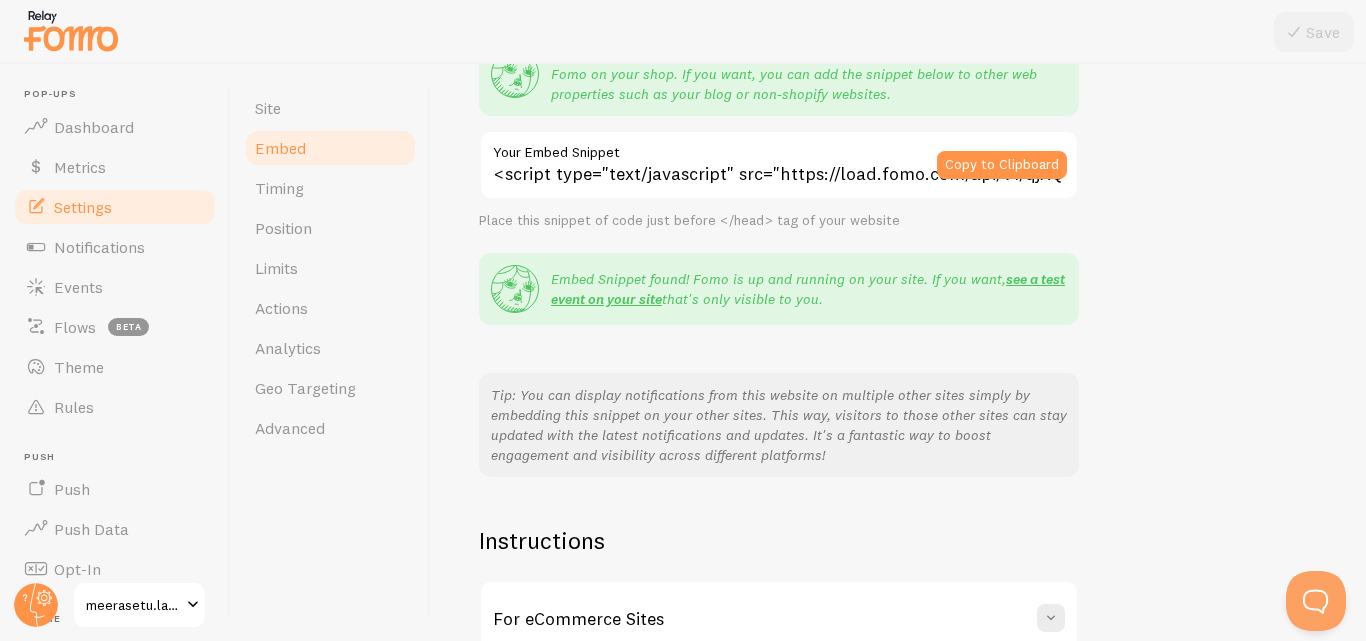 scroll, scrollTop: 432, scrollLeft: 0, axis: vertical 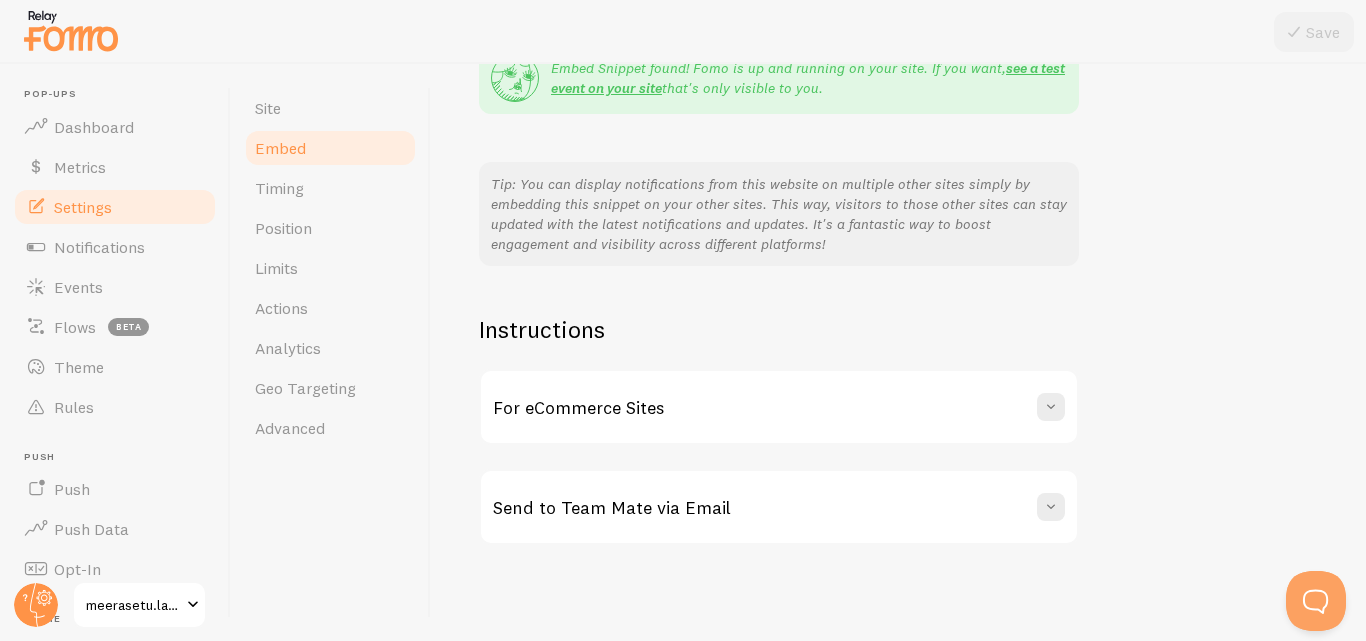 click on "For eCommerce Sites" at bounding box center [578, 407] 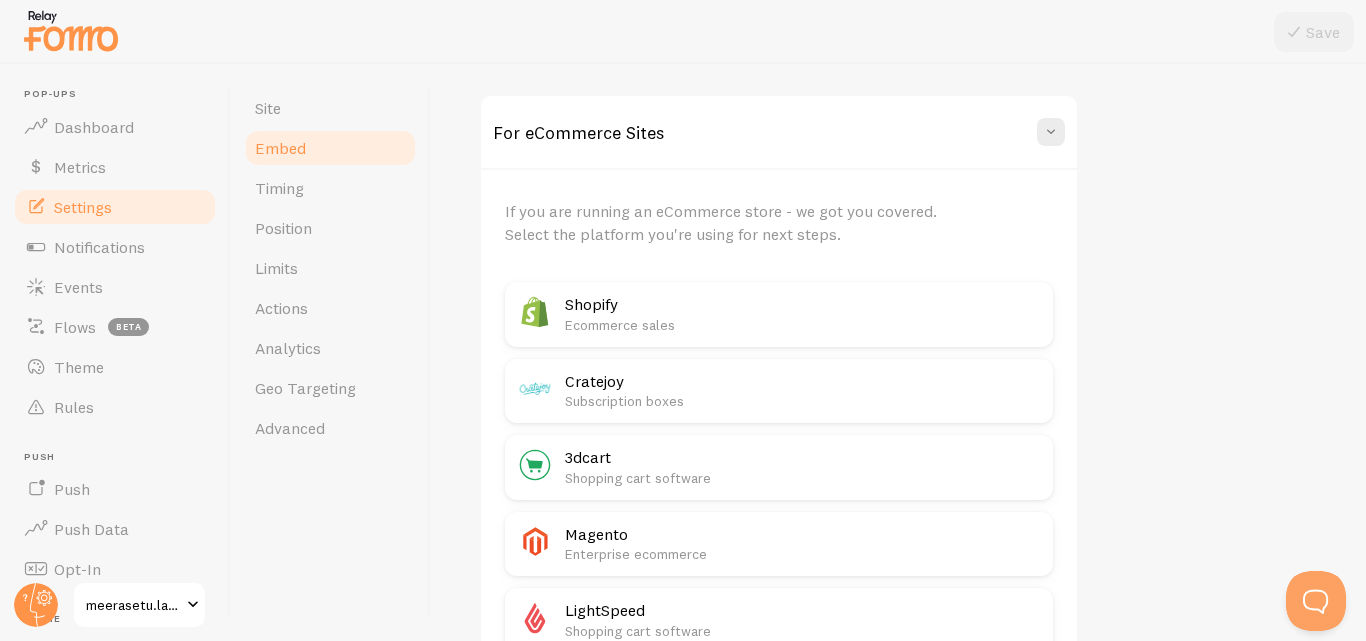 scroll, scrollTop: 758, scrollLeft: 0, axis: vertical 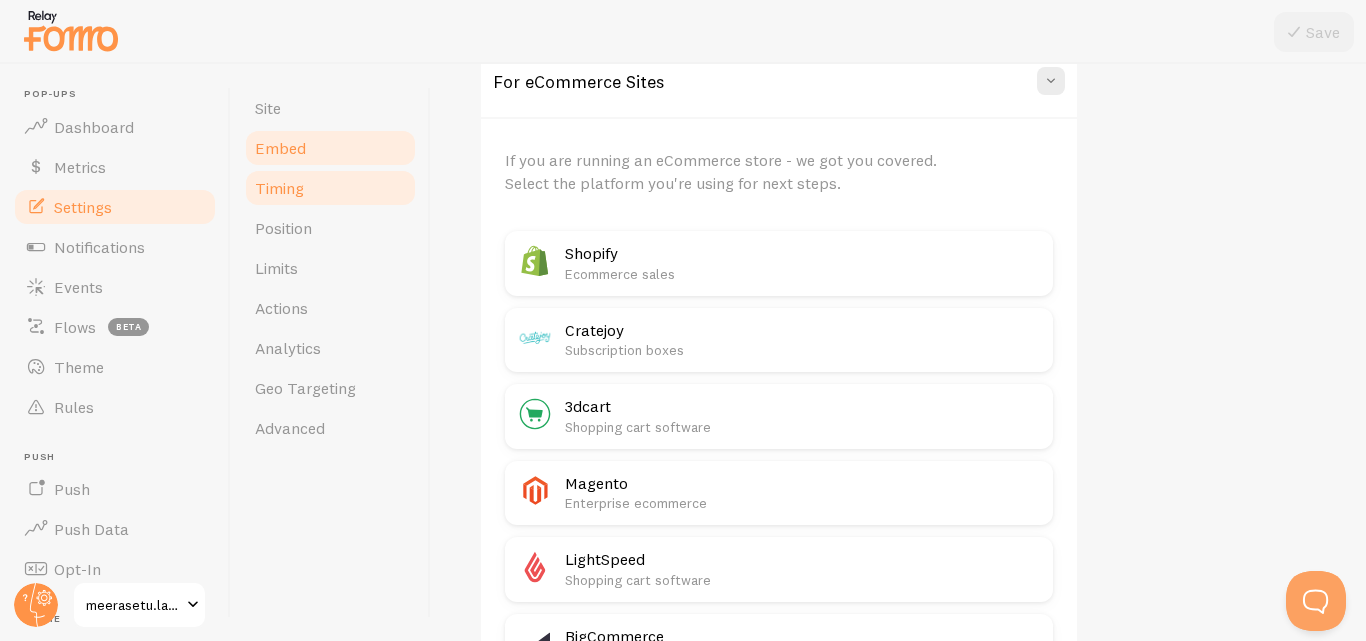 click on "Timing" at bounding box center [330, 188] 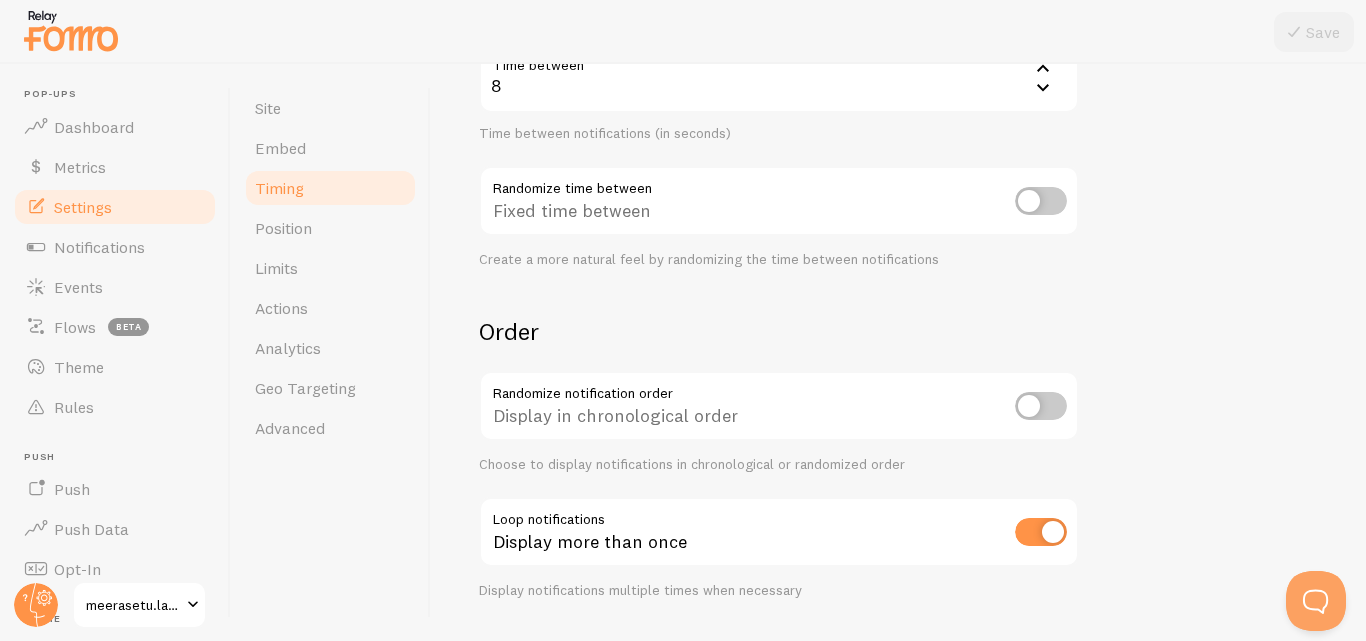 scroll, scrollTop: 543, scrollLeft: 0, axis: vertical 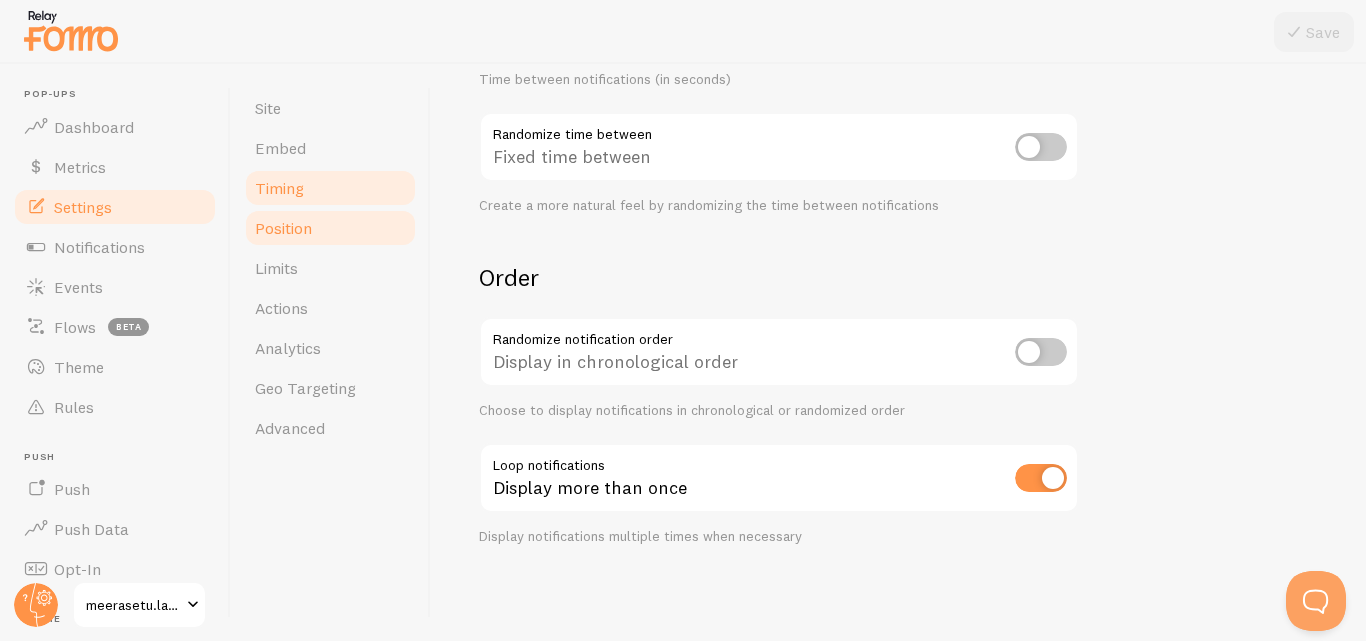 click on "Position" at bounding box center [330, 228] 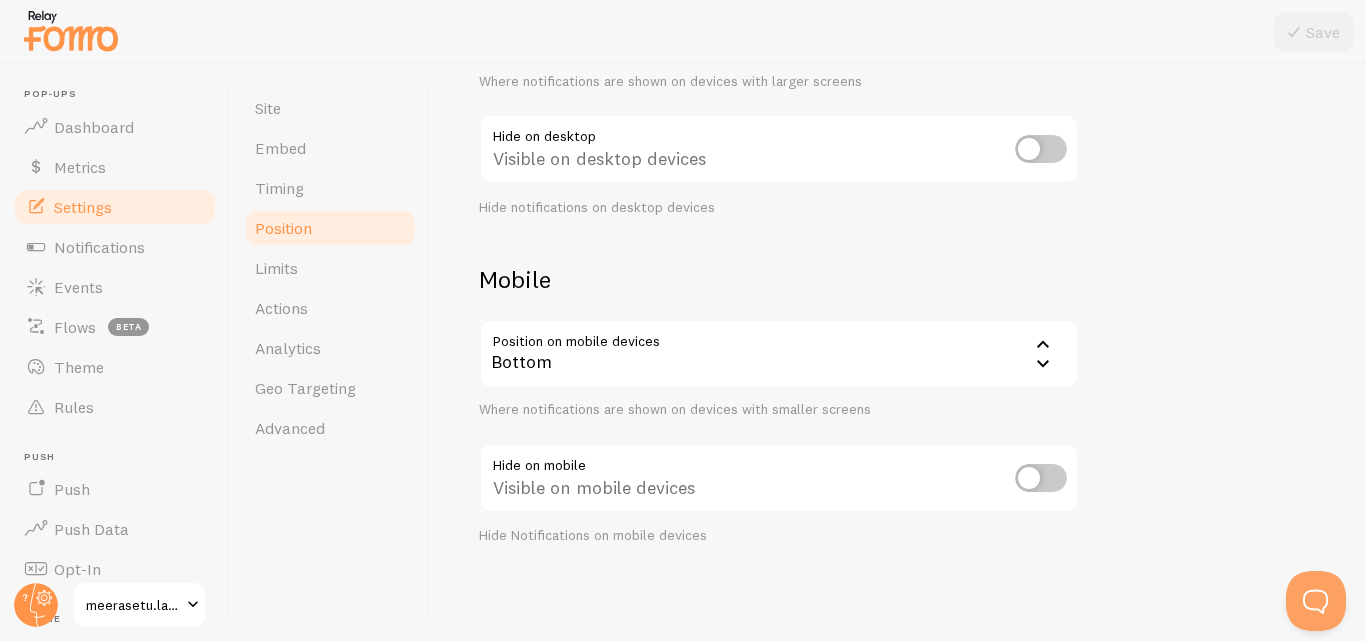 scroll, scrollTop: 0, scrollLeft: 0, axis: both 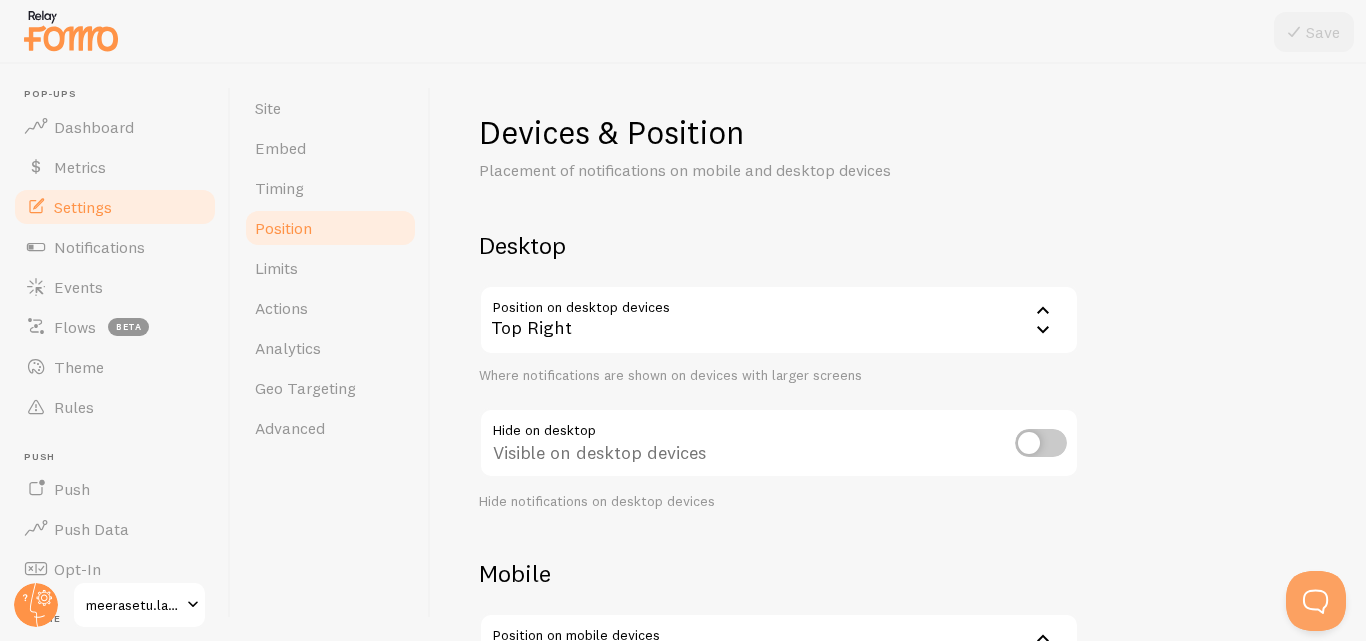 click on "Top Right" at bounding box center (779, 320) 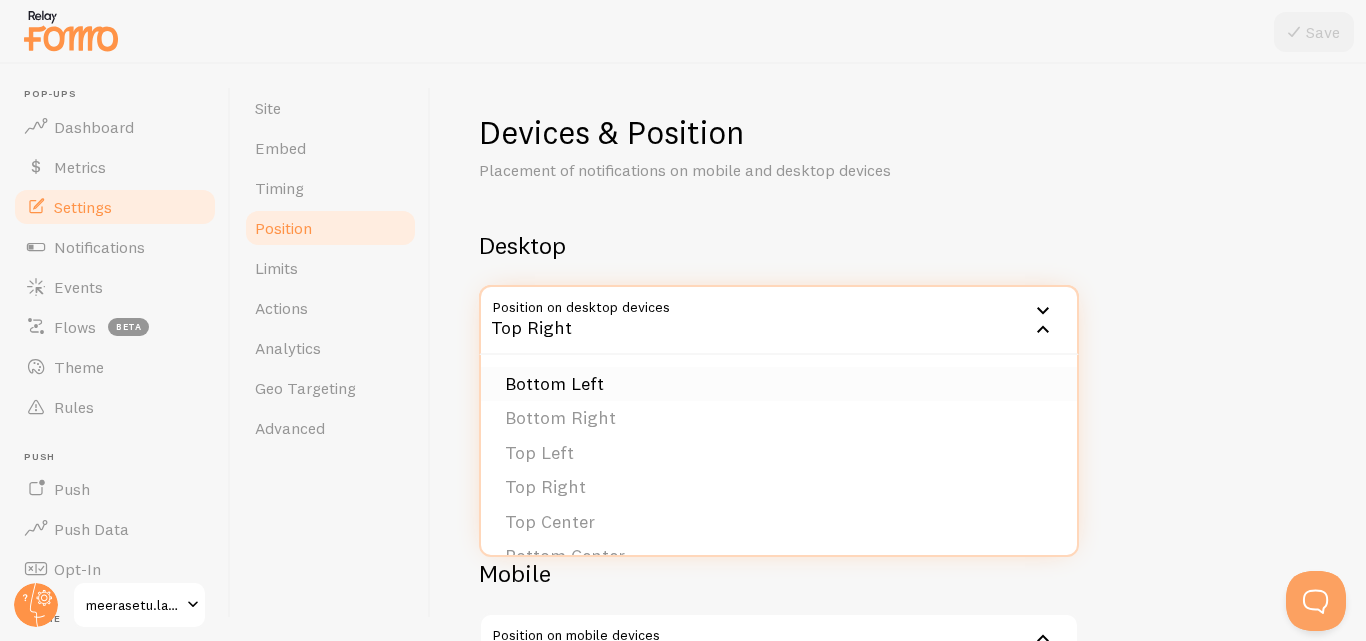 click on "Bottom Left" at bounding box center (779, 384) 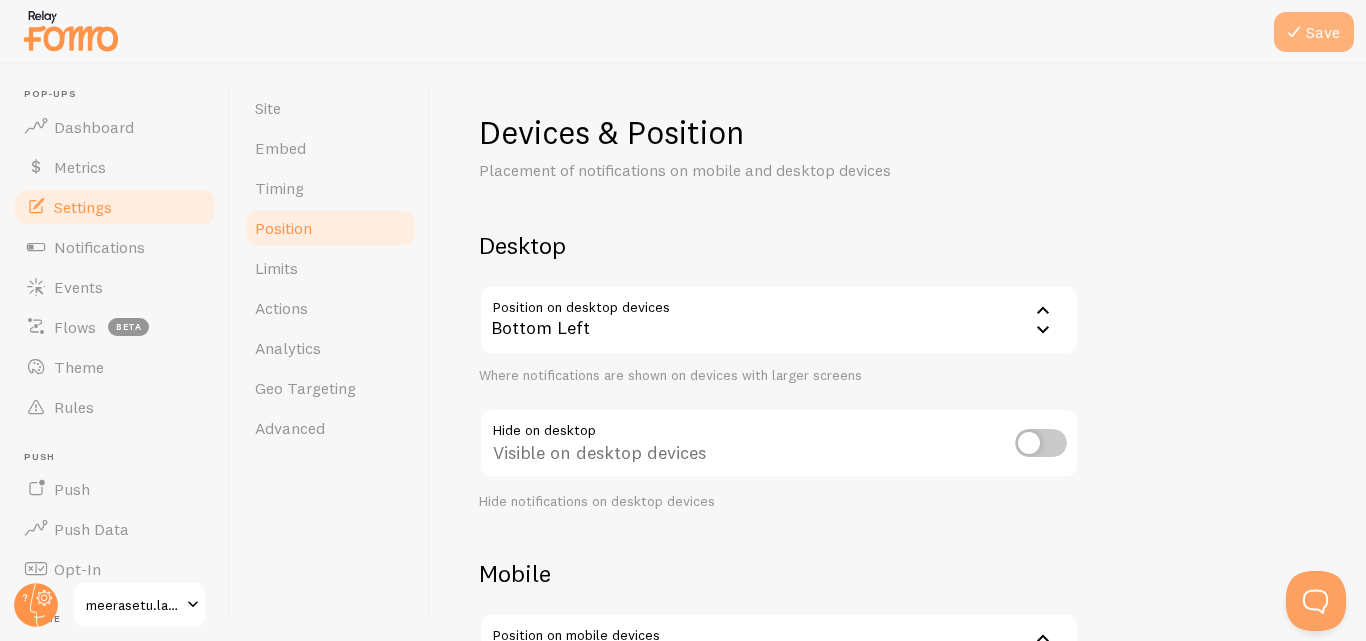click at bounding box center (1294, 32) 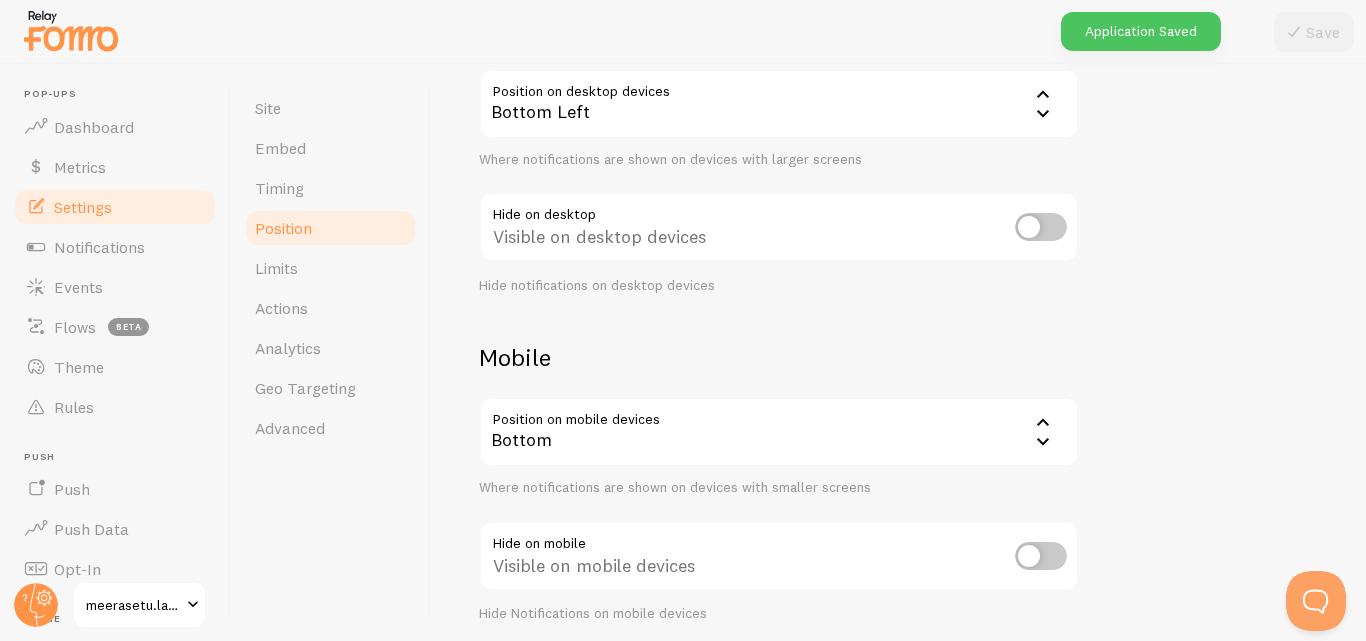 scroll, scrollTop: 217, scrollLeft: 0, axis: vertical 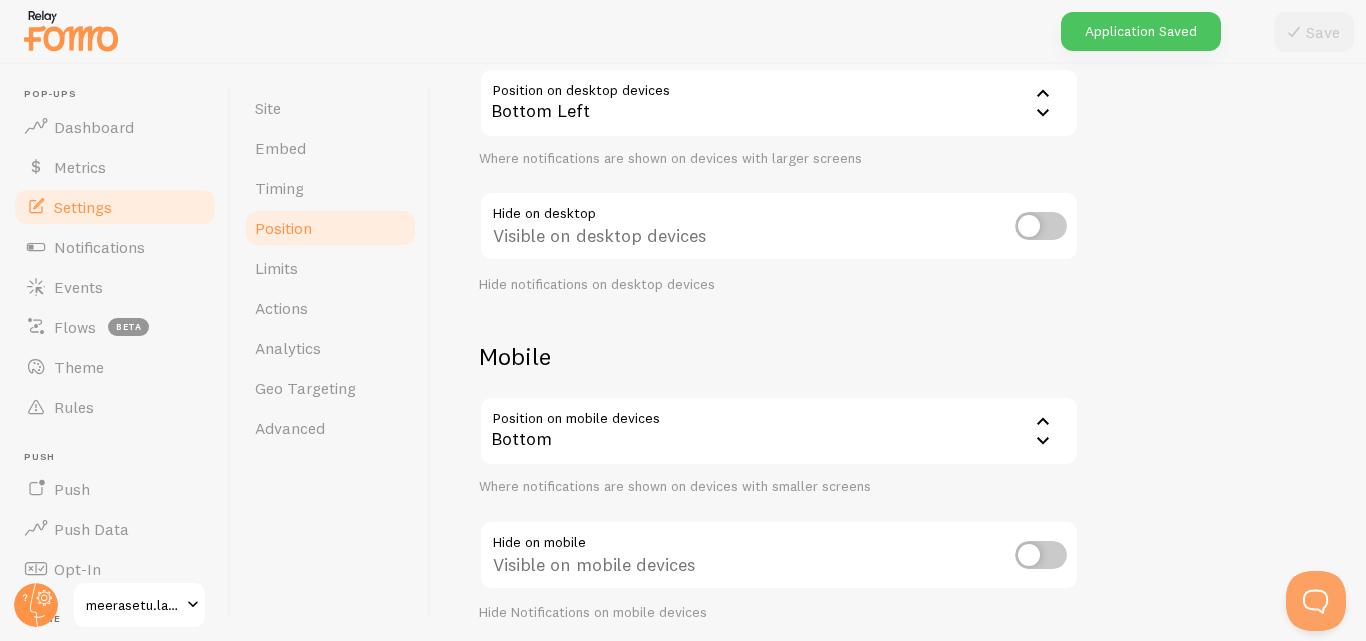 click on "Bottom" at bounding box center [779, 431] 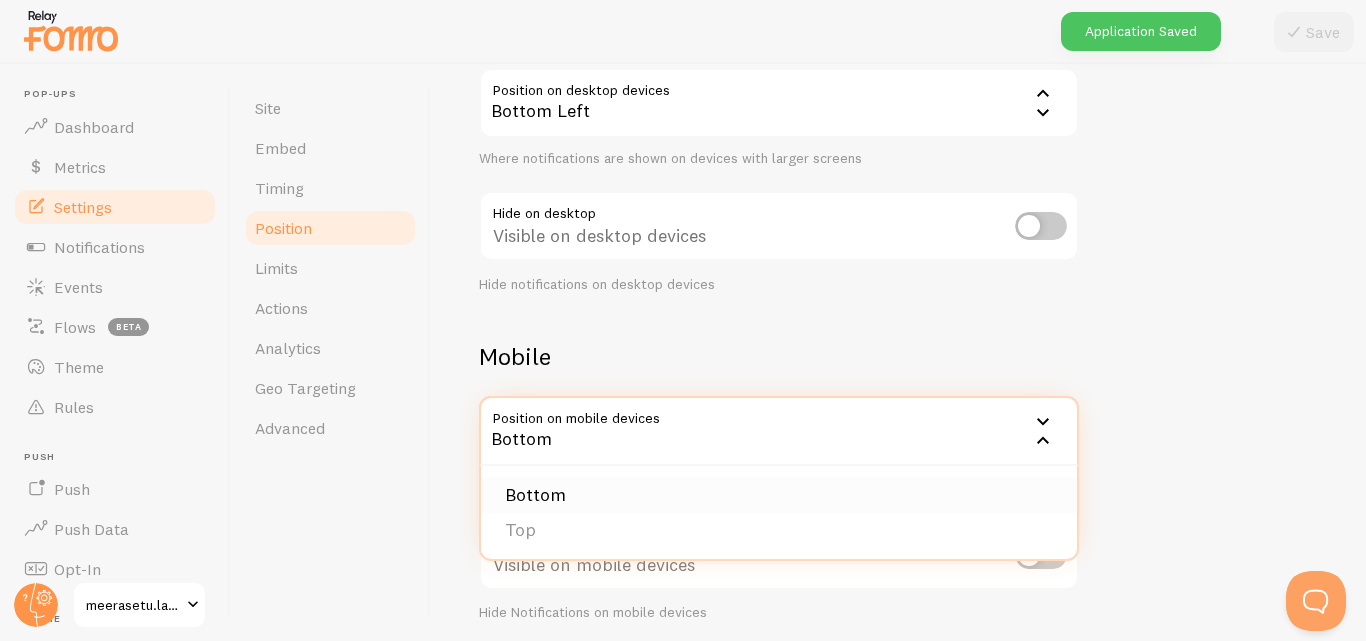 click on "Bottom" at bounding box center [779, 495] 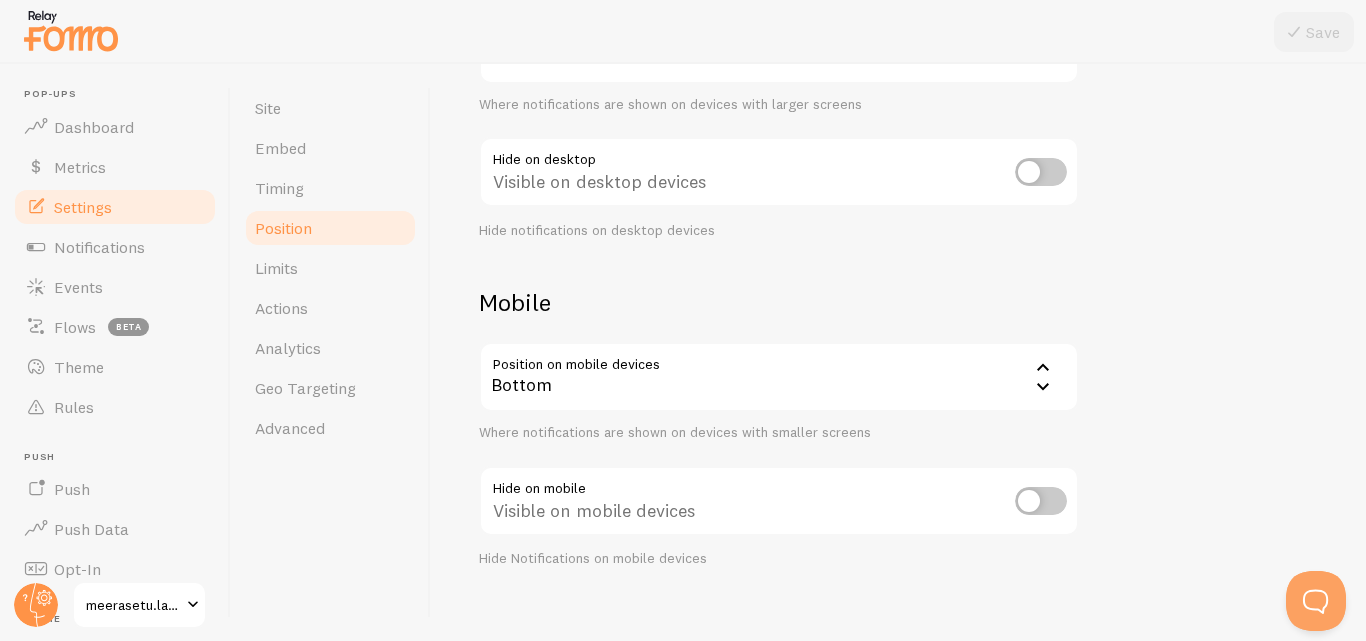 scroll, scrollTop: 294, scrollLeft: 0, axis: vertical 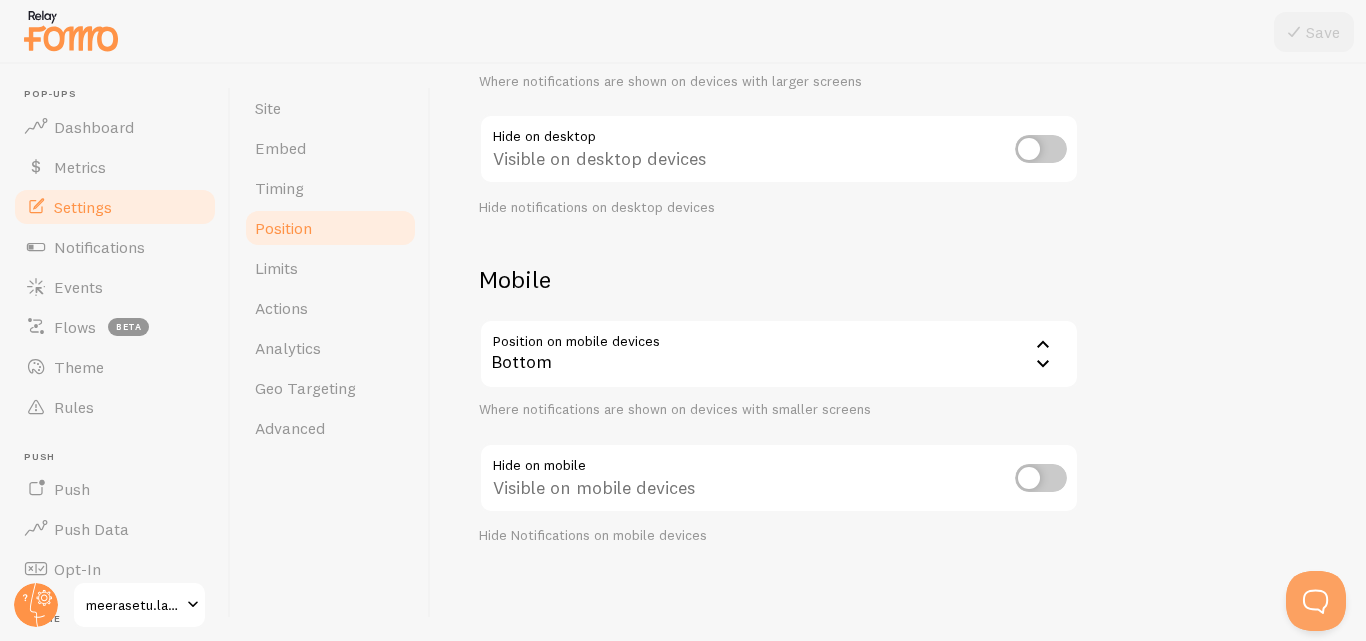 click at bounding box center [683, 32] 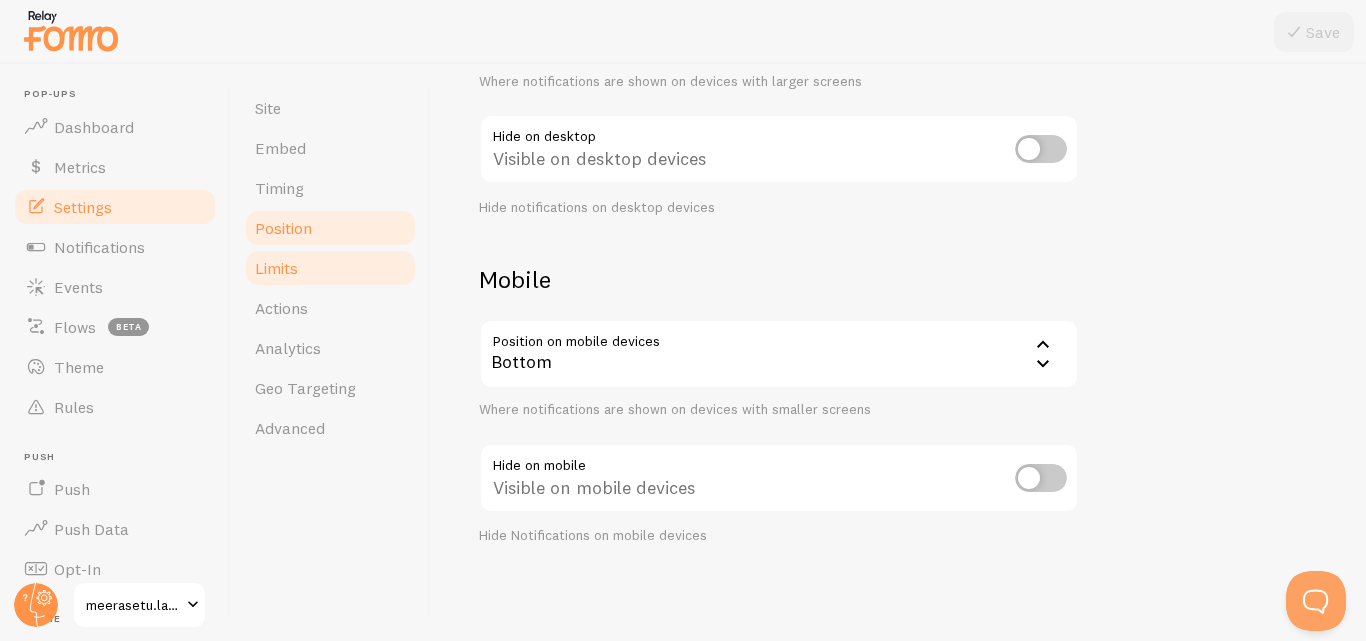click on "Limits" at bounding box center (330, 268) 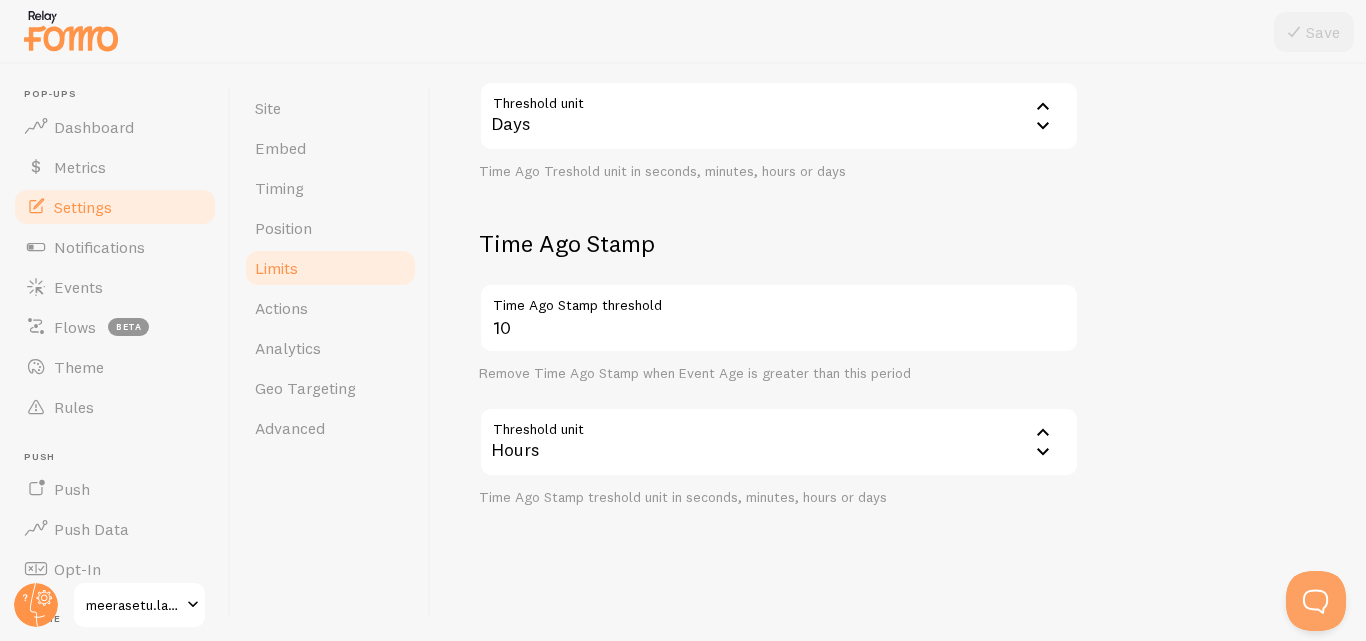 scroll, scrollTop: 0, scrollLeft: 0, axis: both 